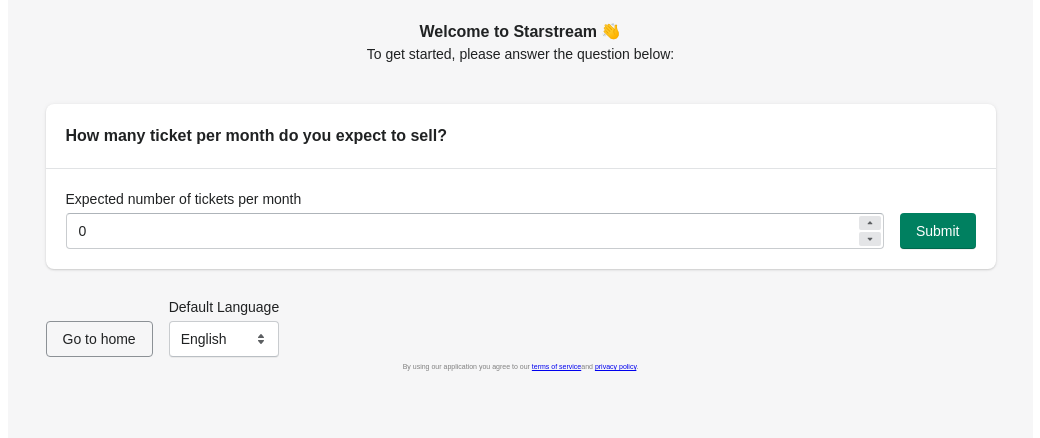 scroll, scrollTop: 0, scrollLeft: 0, axis: both 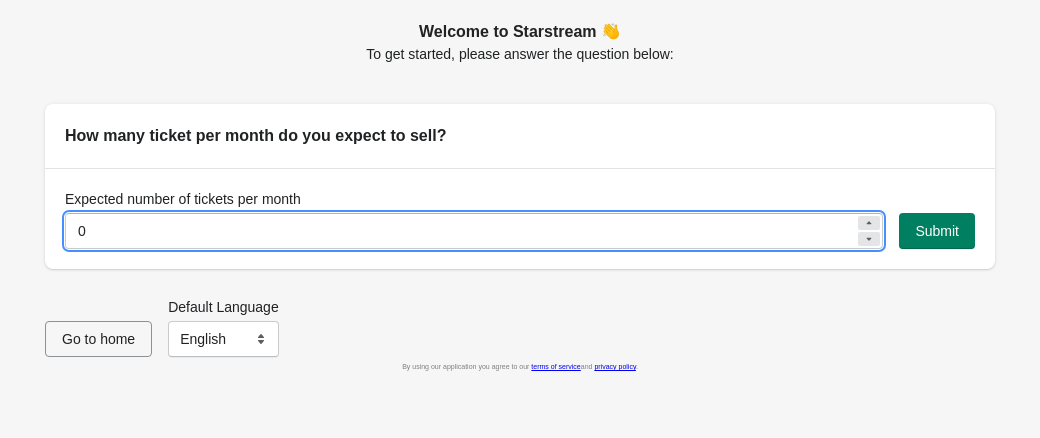 click on "0" at bounding box center [460, 231] 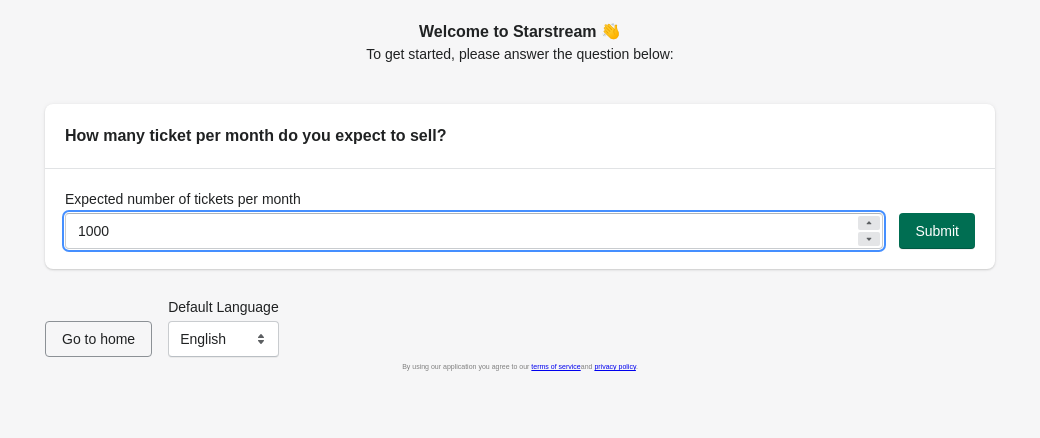 type on "1000" 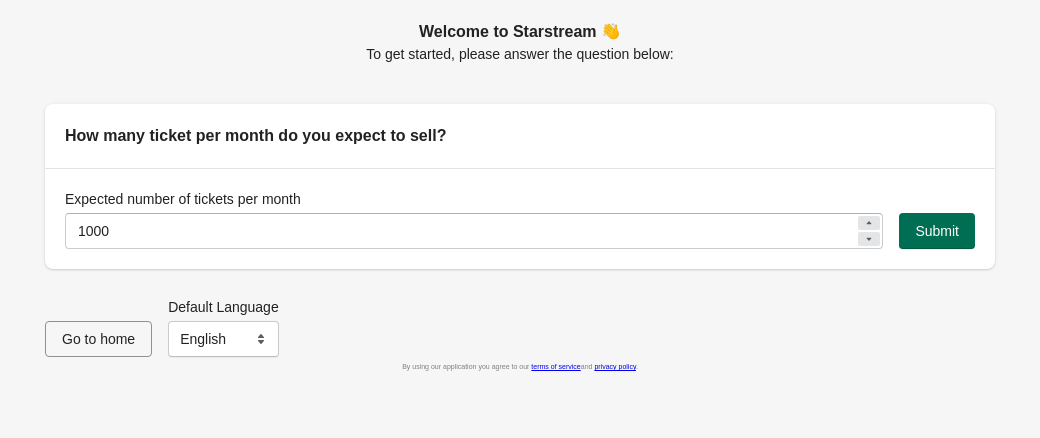 click on "Submit" at bounding box center (937, 231) 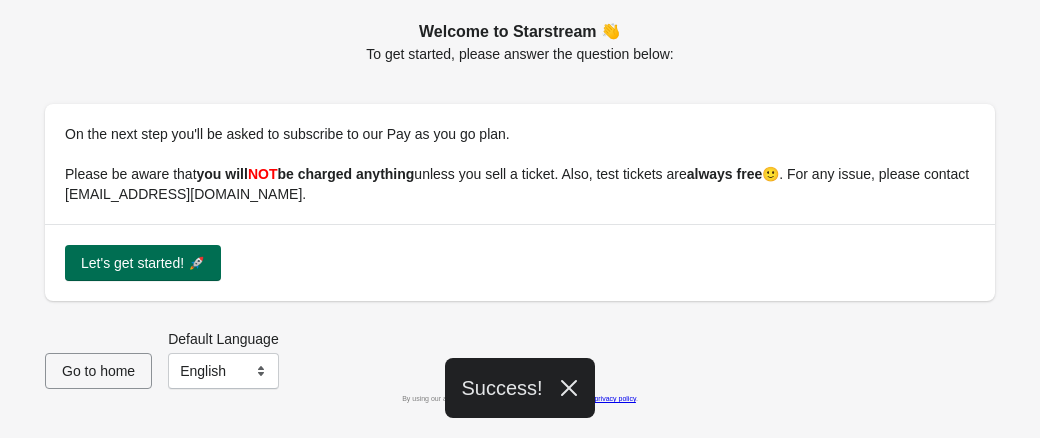 click on "Let's get started! 🚀" at bounding box center [143, 263] 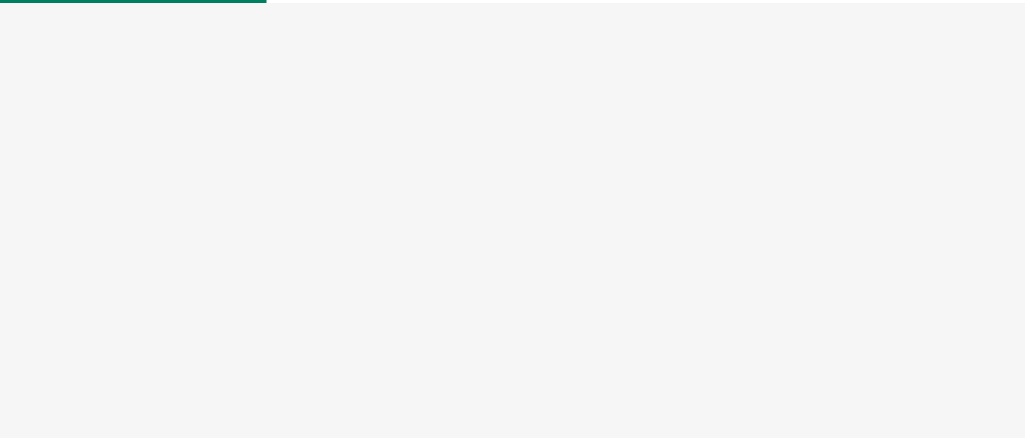 scroll, scrollTop: 0, scrollLeft: 0, axis: both 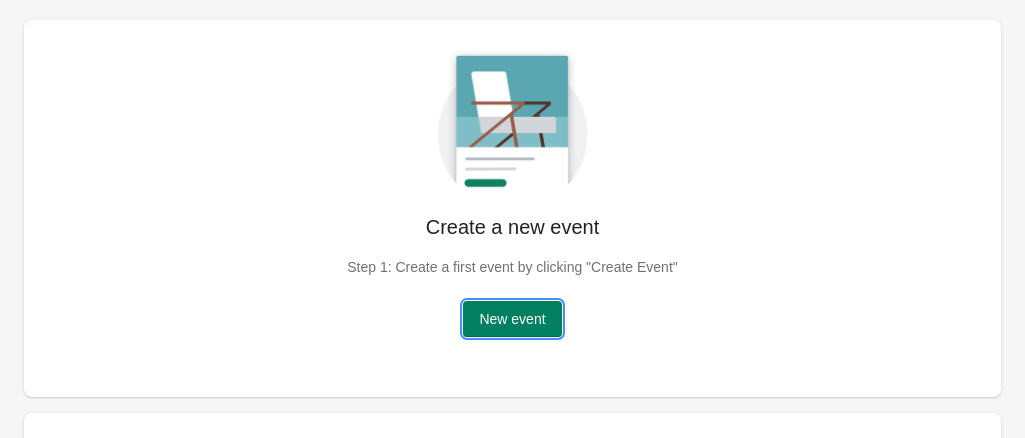 drag, startPoint x: 519, startPoint y: 313, endPoint x: 457, endPoint y: 297, distance: 64.03124 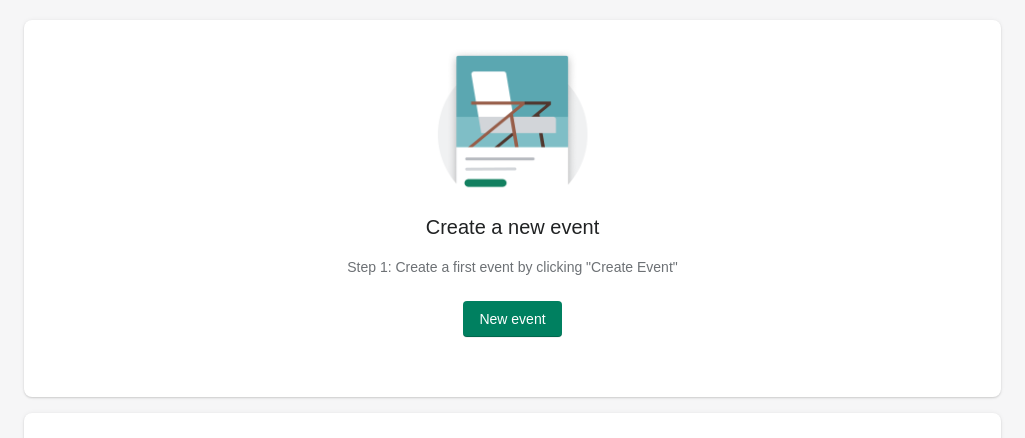 click on "Create a new event Step 1: Create a first event by clicking "Create Event" New event" at bounding box center (512, 275) 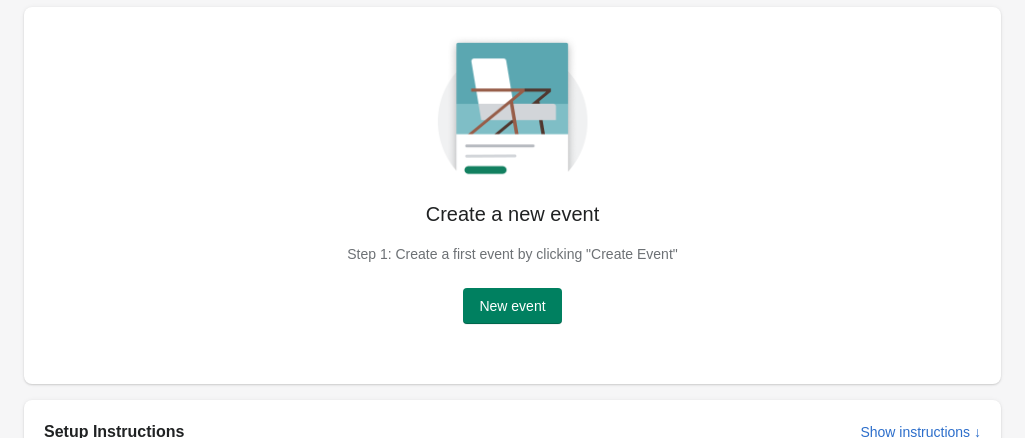 scroll, scrollTop: 0, scrollLeft: 0, axis: both 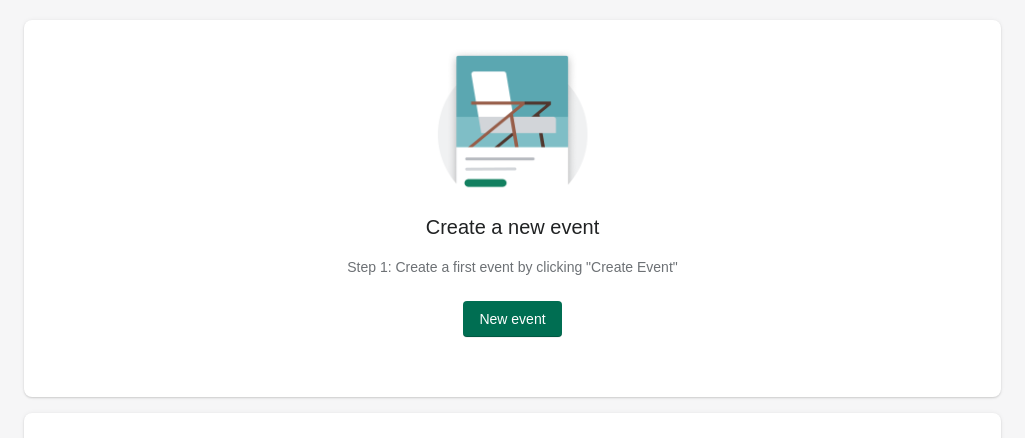 click on "New event" at bounding box center [512, 319] 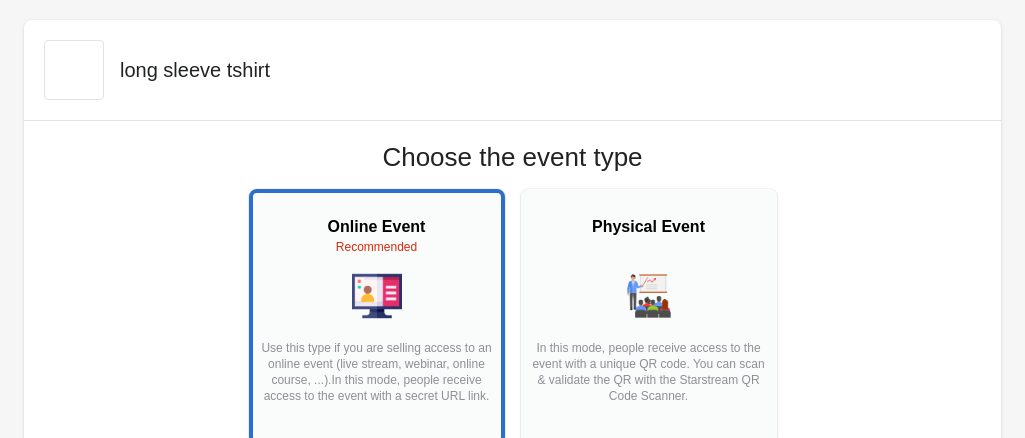 click on "Choose the event type Online Event Recommended Use this type if you are selling access to an online event (live stream, webinar, online course, ...).  In this mode, people receive access to the event with a secret URL link. Physical Event In this mode, people receive access to the event with a unique QR code.     You can scan & validate the QR with the Starstream QR Code Scanner. Don’t worry, you can change this later" at bounding box center (512, 308) 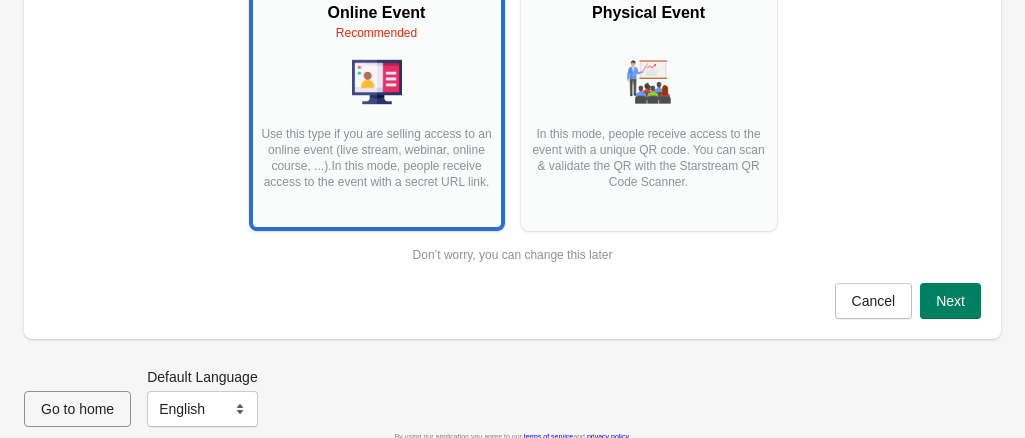 scroll, scrollTop: 231, scrollLeft: 0, axis: vertical 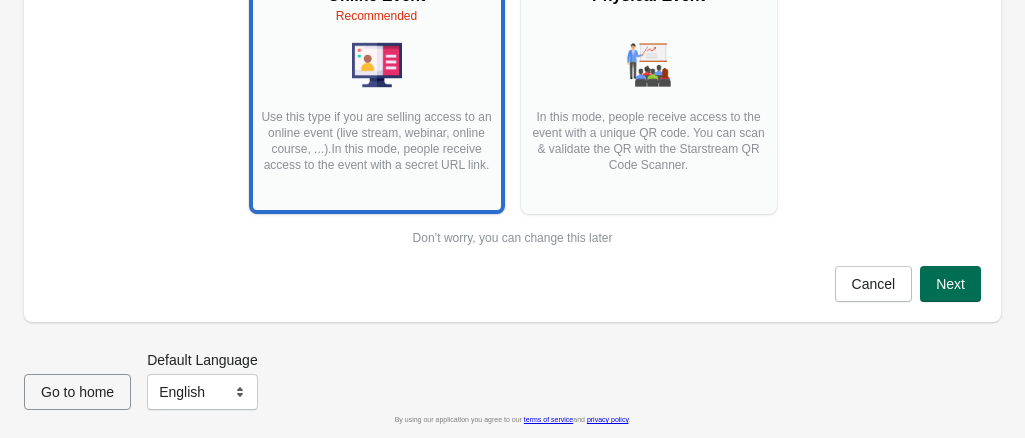click on "Next" at bounding box center (950, 284) 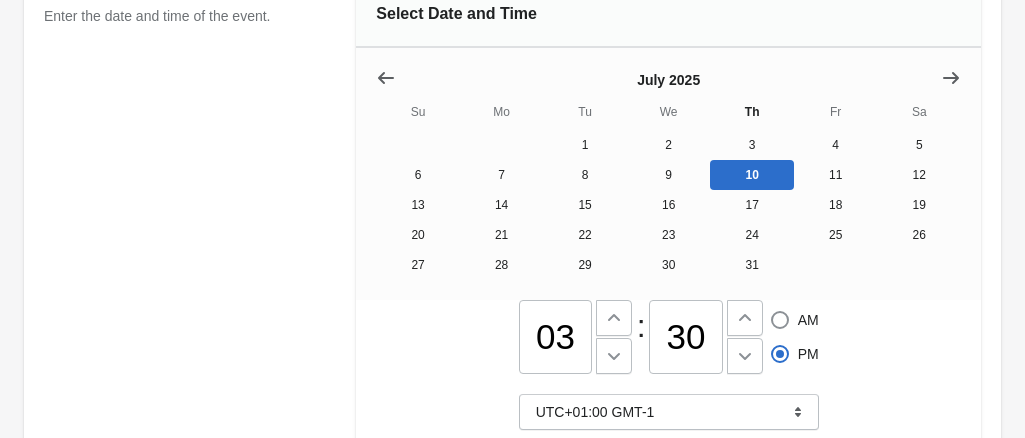 click on "Next" at bounding box center (950, 580) 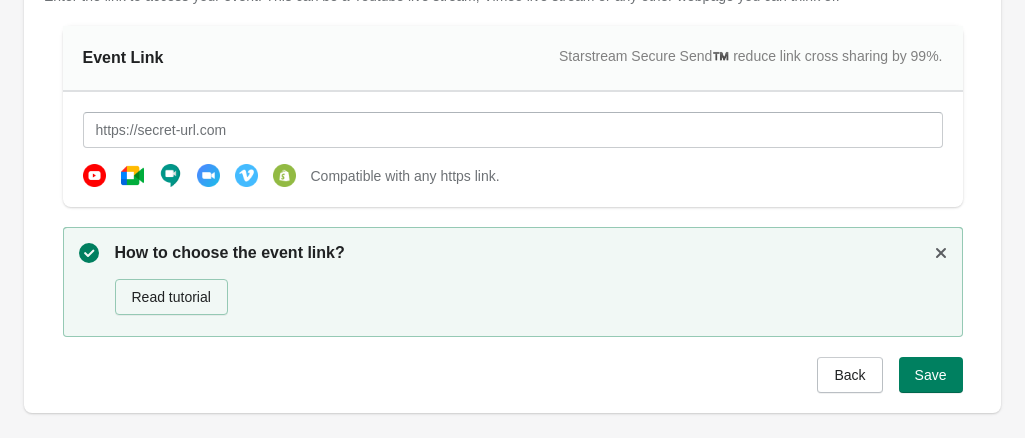 click on "Save" at bounding box center [931, 375] 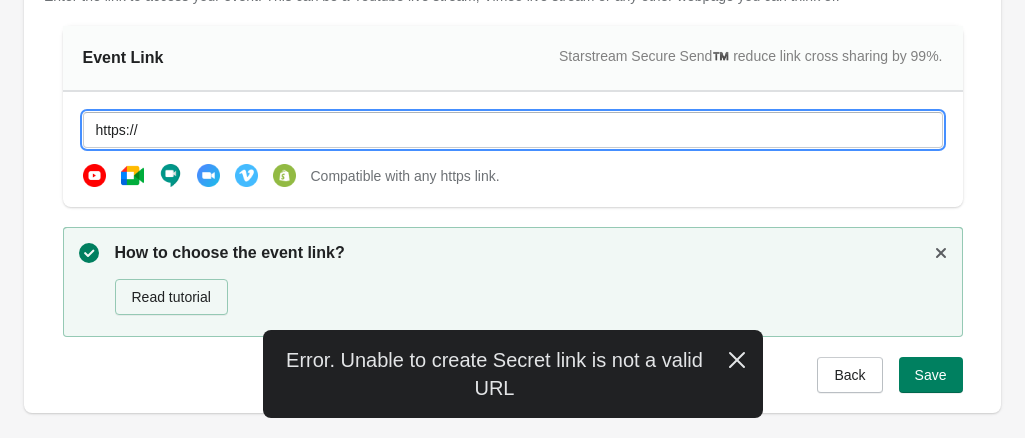 click on "https://" at bounding box center (513, 130) 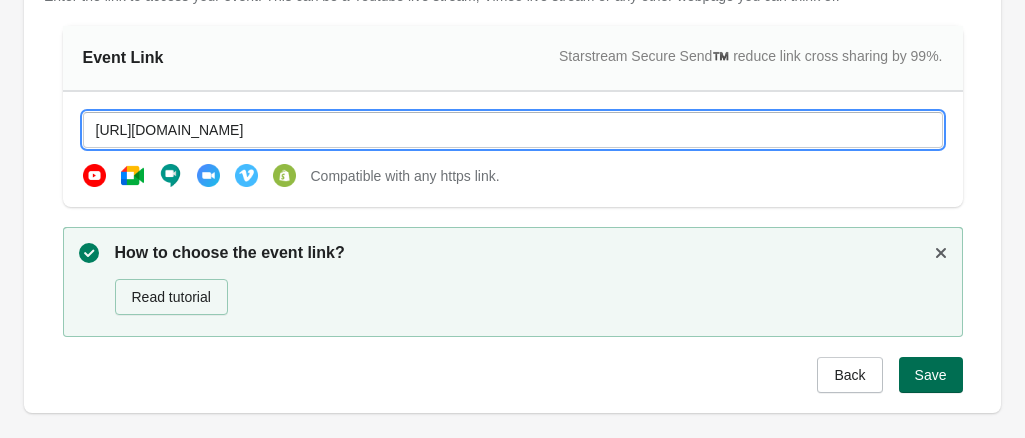 type on "[URL][DOMAIN_NAME]" 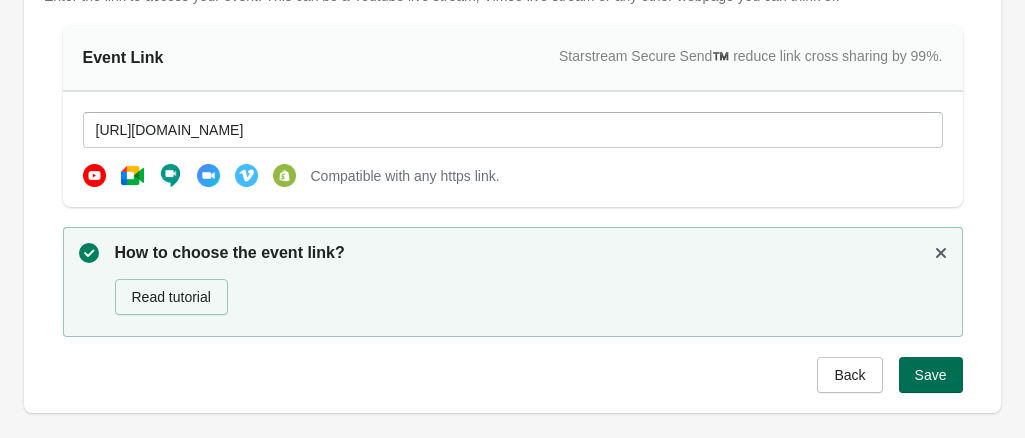 click on "Save" at bounding box center (931, 375) 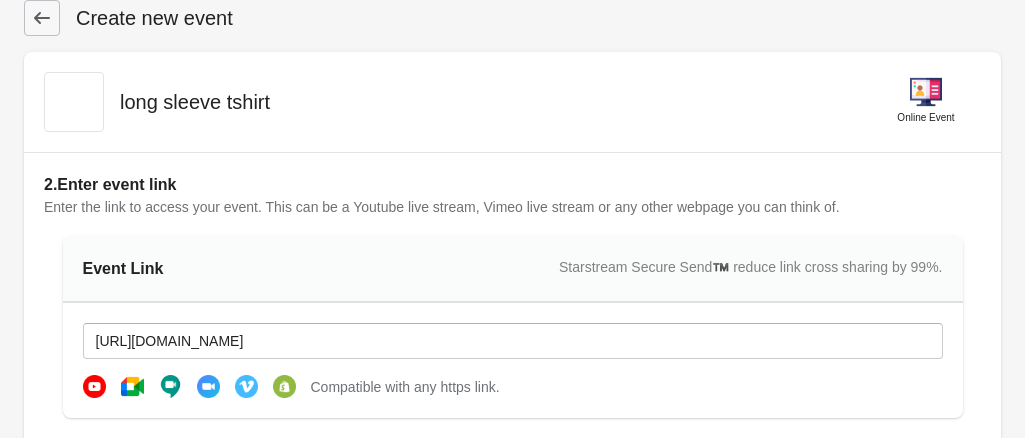 scroll, scrollTop: 0, scrollLeft: 0, axis: both 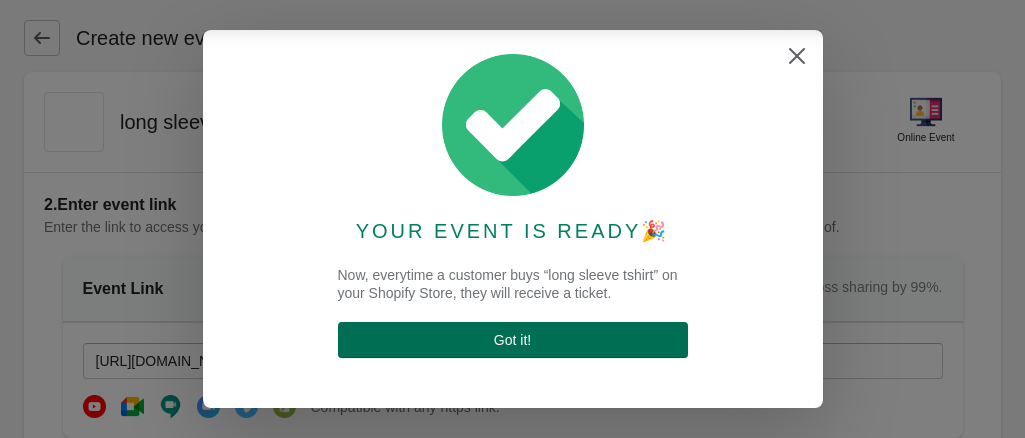 click on "Got it !" at bounding box center [513, 340] 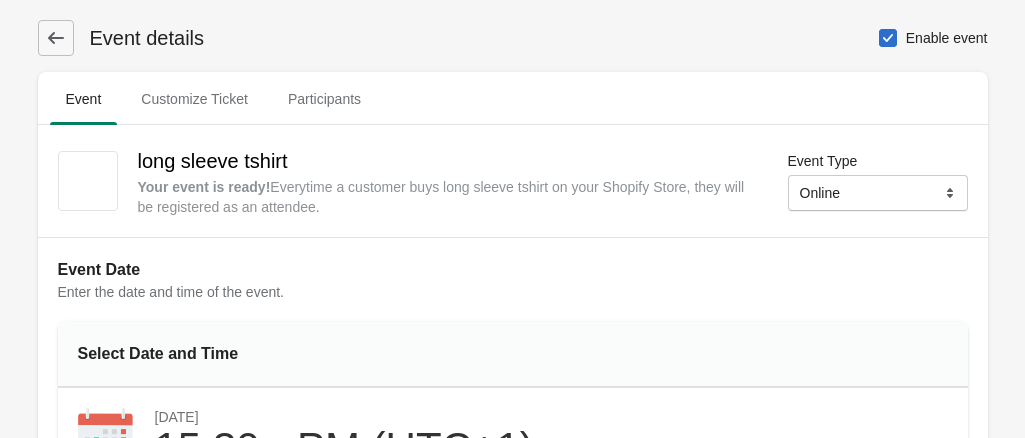 click on "Your event is ready ! Everytime a customer buys long sleeve tshirt on your Shopify Store, they will be registered as an attendee." at bounding box center [446, 197] 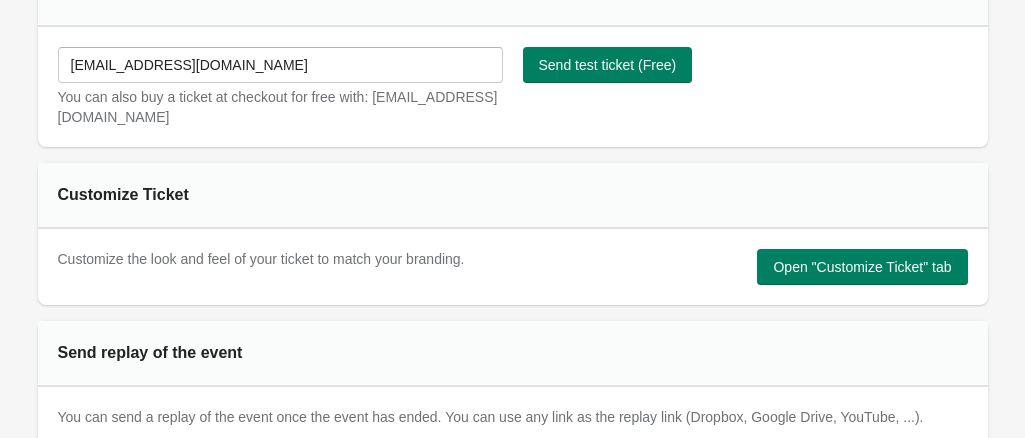 scroll, scrollTop: 926, scrollLeft: 0, axis: vertical 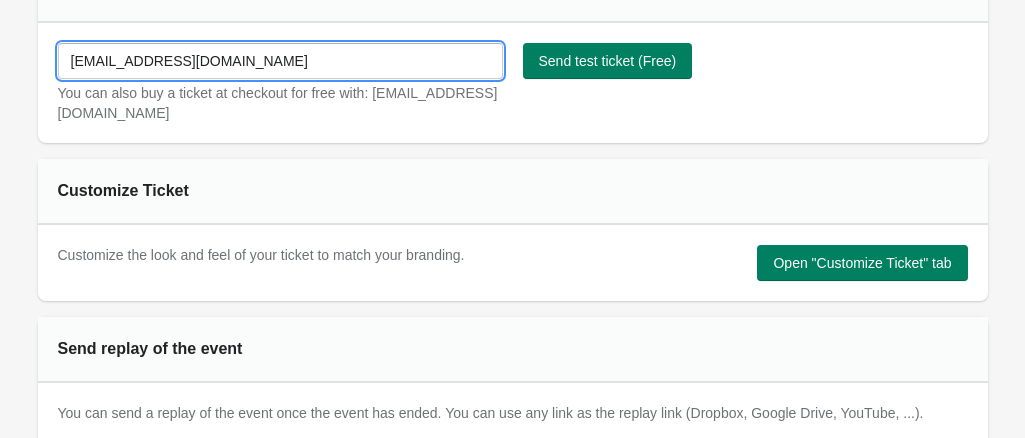 click on "[EMAIL_ADDRESS][DOMAIN_NAME]" at bounding box center (280, 61) 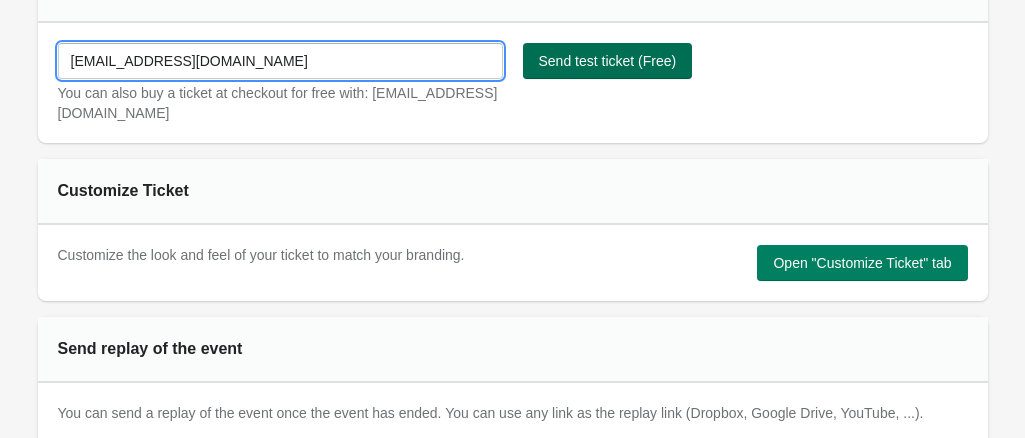 type on "[EMAIL_ADDRESS][DOMAIN_NAME]" 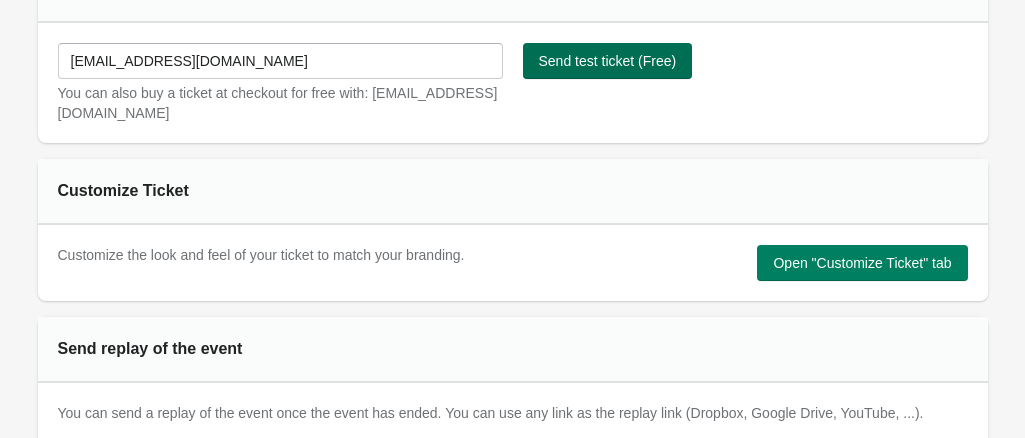 click on "Send test ticket (Free)" at bounding box center [608, 61] 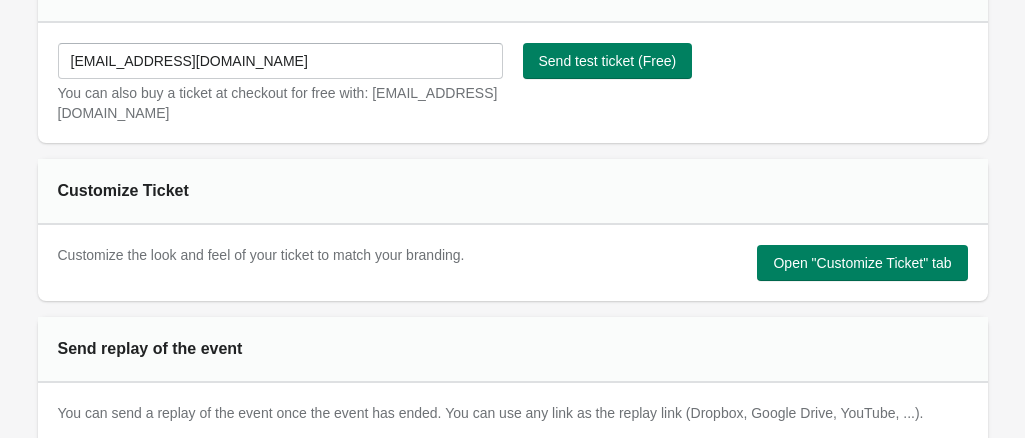 click on "Customize the look and feel of your ticket to match your branding." at bounding box center [261, 263] 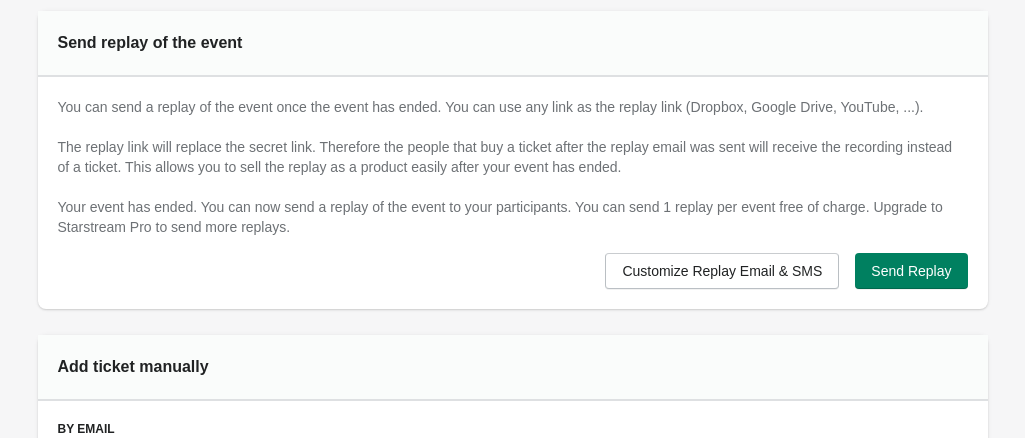 scroll, scrollTop: 1229, scrollLeft: 0, axis: vertical 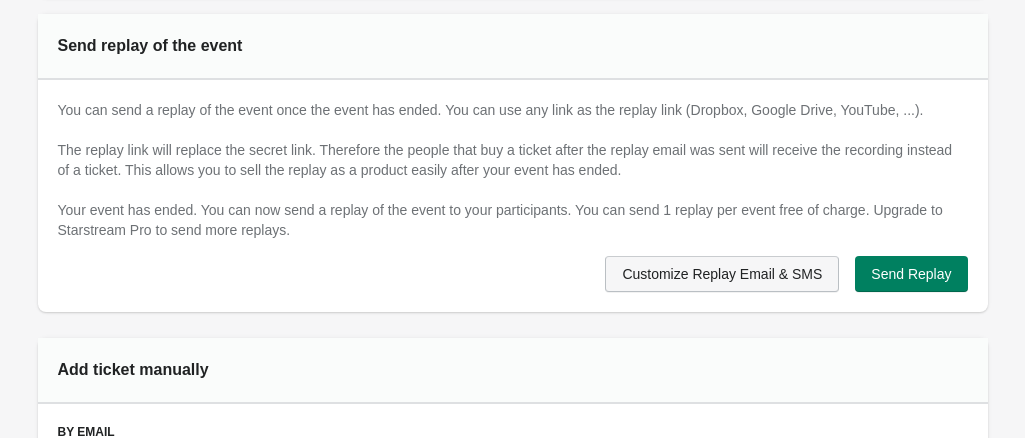 click on "Customize Replay Email & SMS" at bounding box center [722, 274] 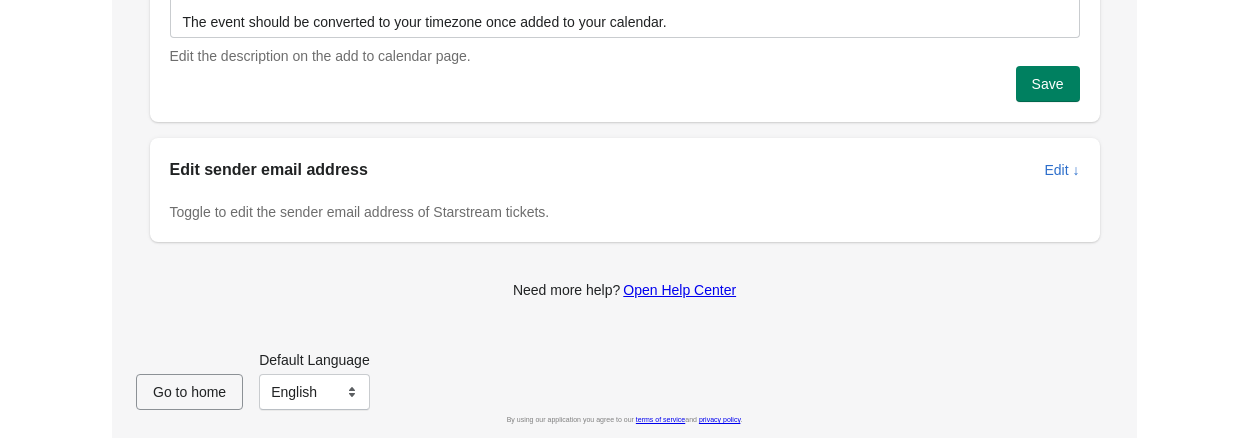 scroll, scrollTop: 0, scrollLeft: 0, axis: both 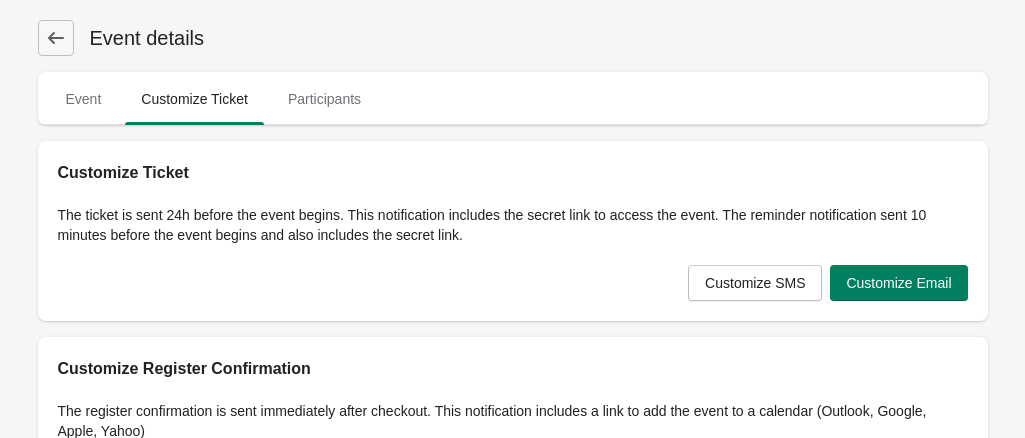 click on "The ticket is sent 24h before the event begins. This notification includes the secret link to access the event. The reminder notification sent 10 minutes before the event begins and also includes the secret link." at bounding box center (513, 225) 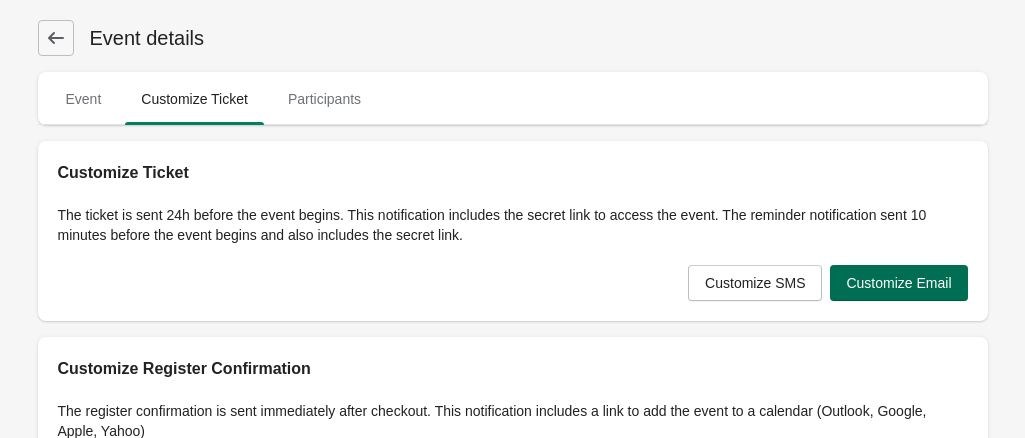 click on "Customize Email" at bounding box center [898, 283] 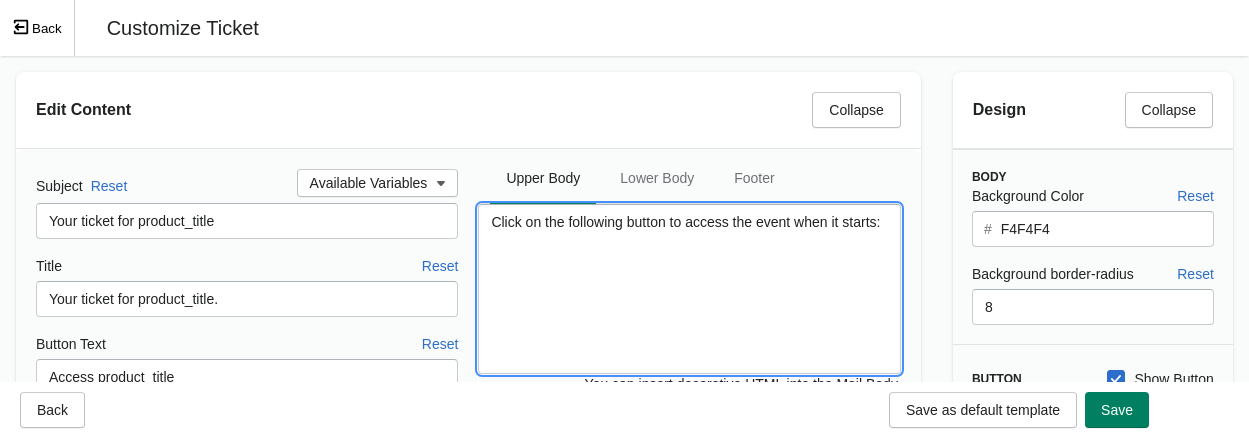 click on "Click on the following button to access the event when it starts:" at bounding box center [689, 289] 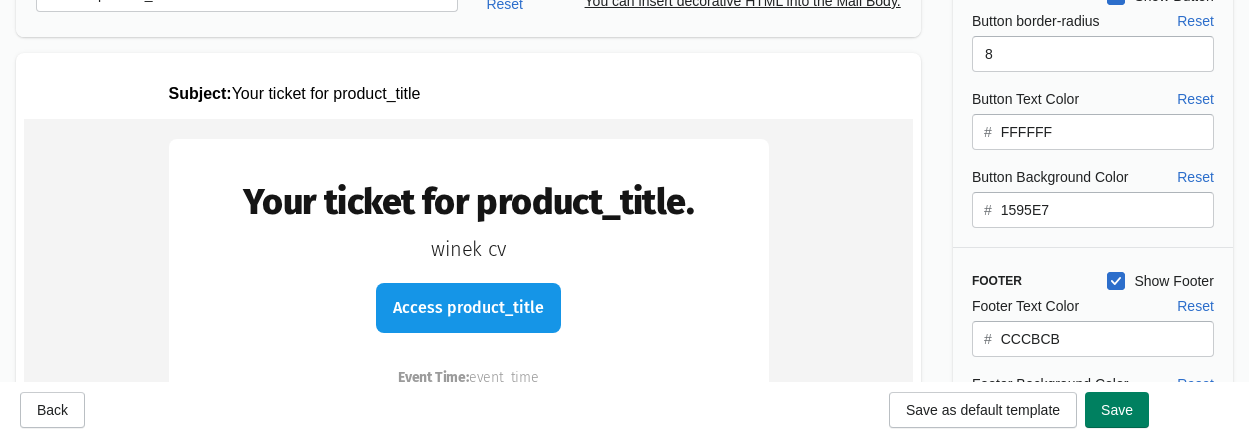 scroll, scrollTop: 212, scrollLeft: 0, axis: vertical 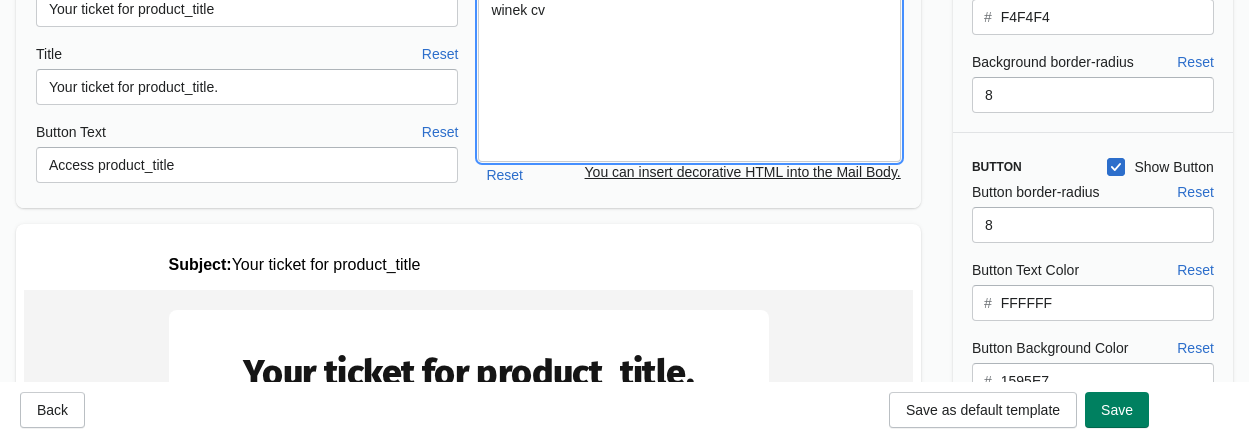 type on "winek cv" 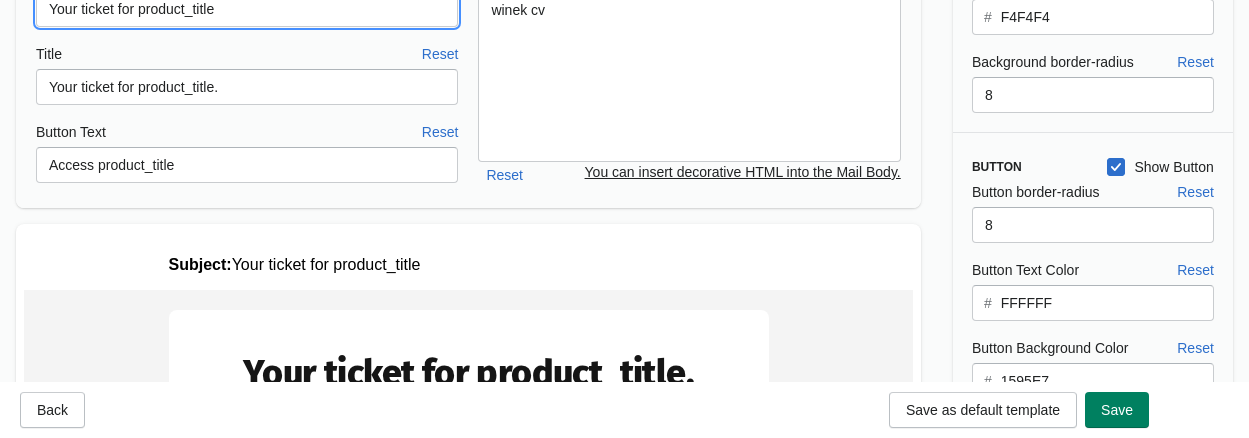 click on "Your ticket for product_title" at bounding box center (247, 9) 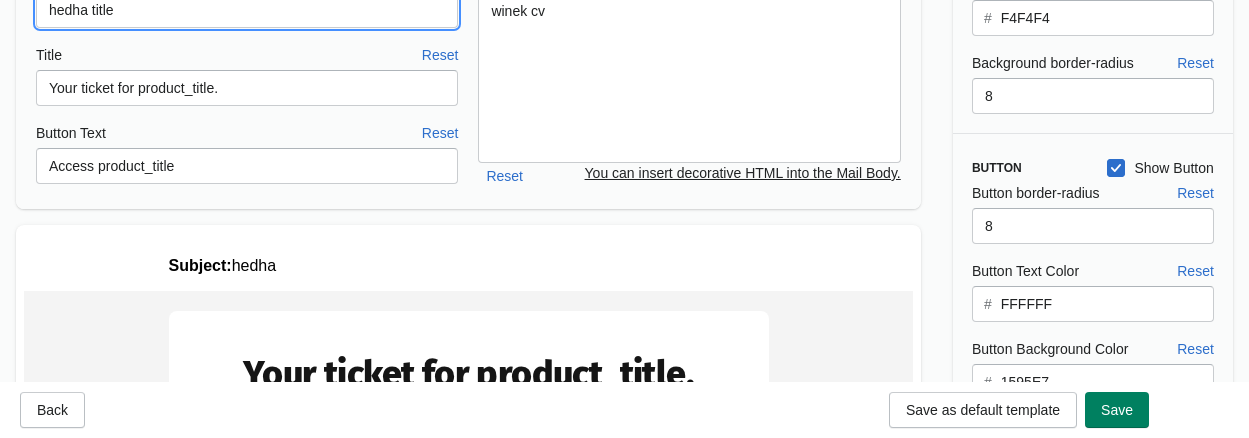scroll, scrollTop: 0, scrollLeft: 0, axis: both 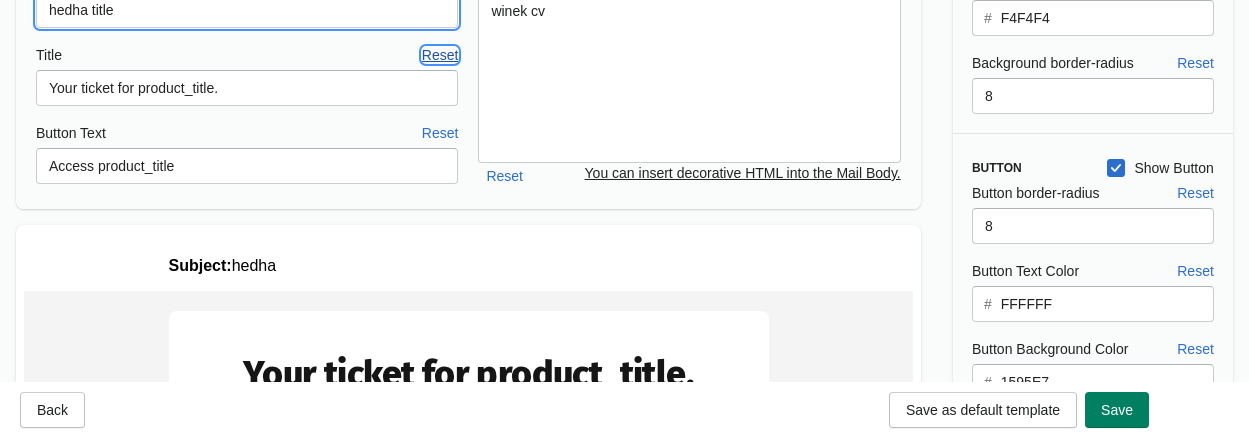 type 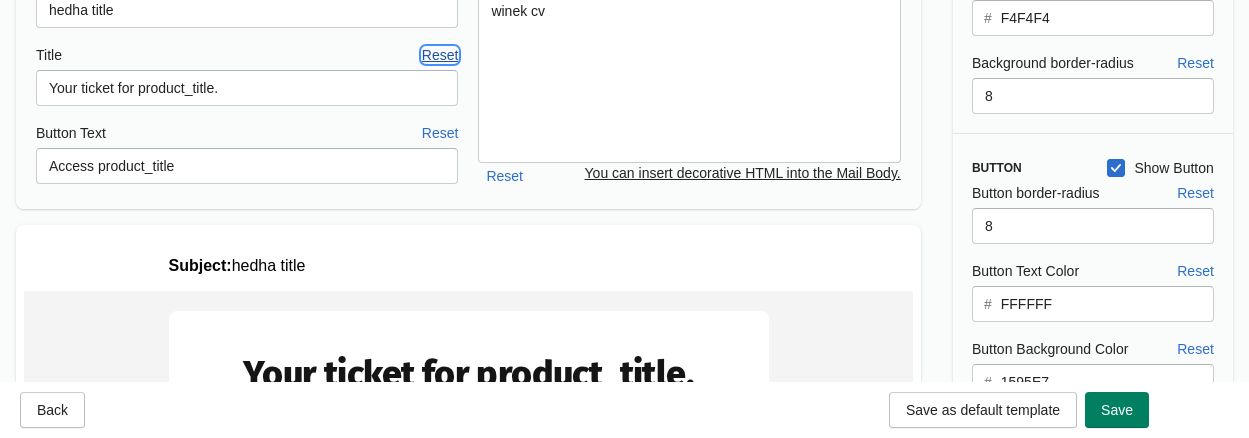 scroll, scrollTop: 0, scrollLeft: 0, axis: both 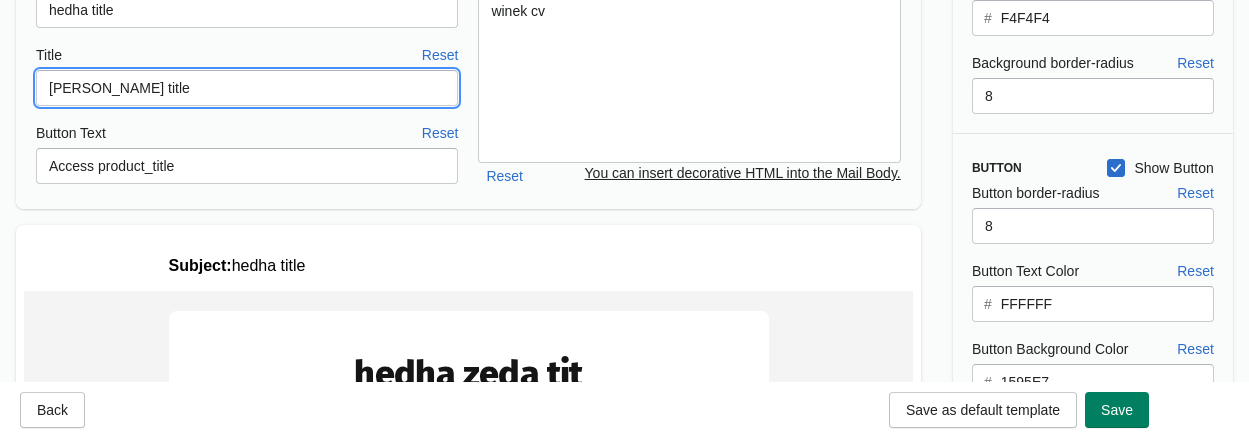 type on "[PERSON_NAME] title" 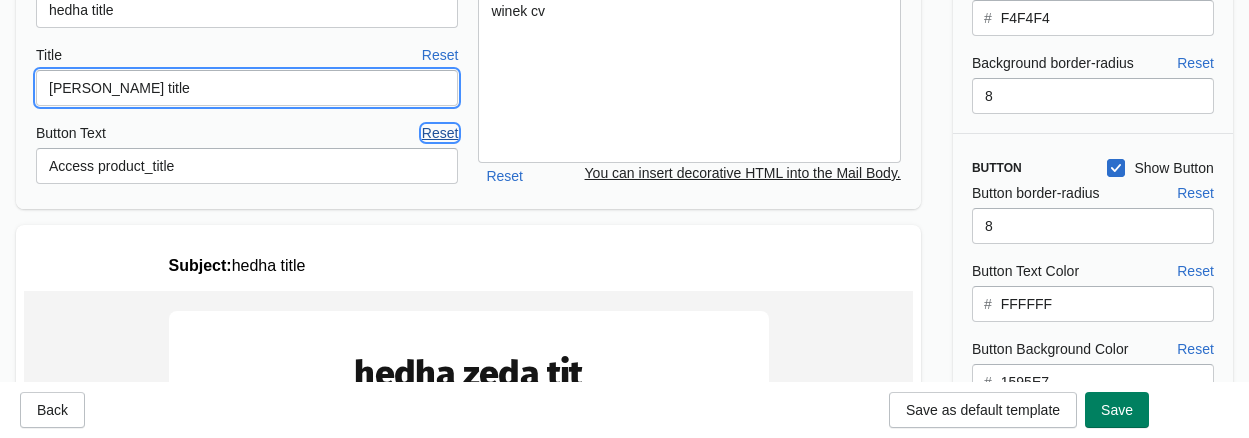type 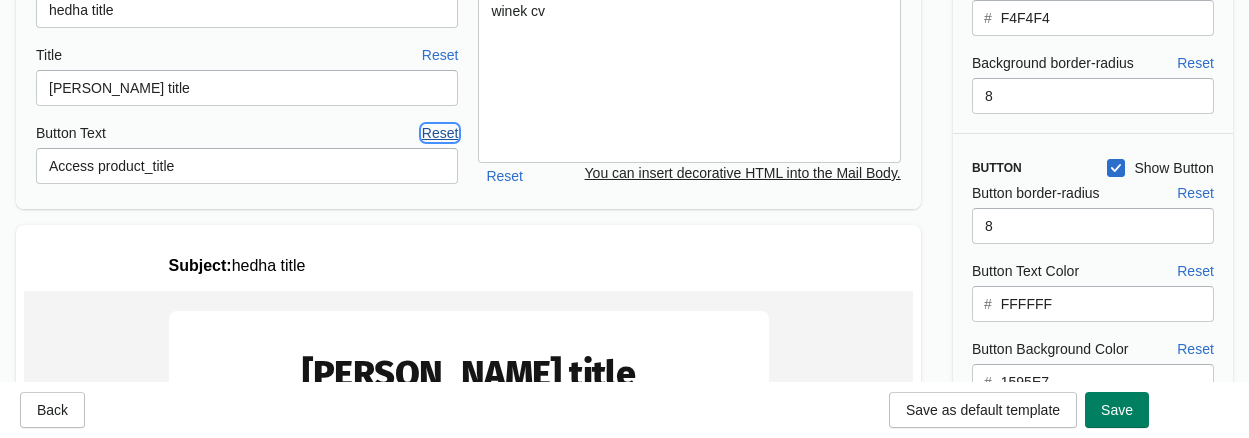 scroll, scrollTop: 0, scrollLeft: 0, axis: both 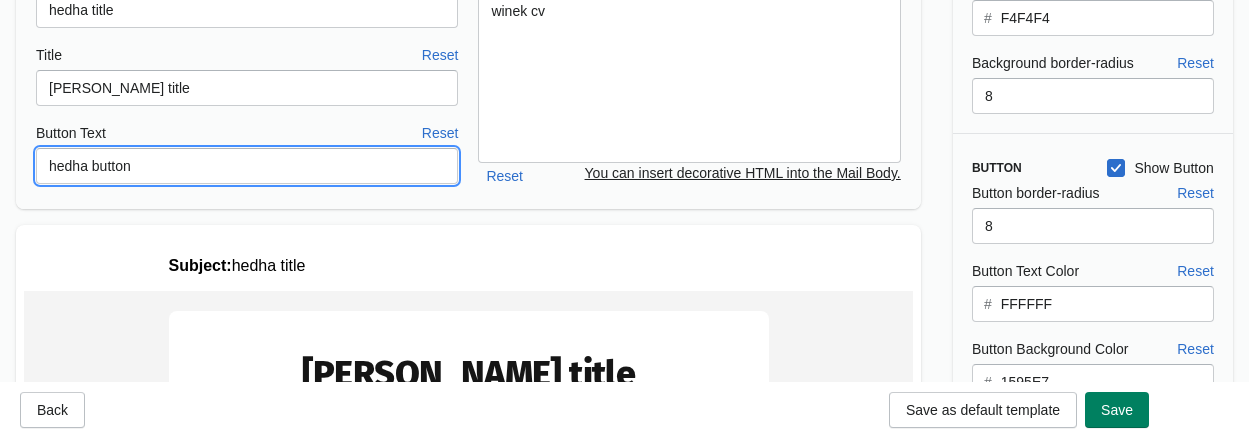 type on "hedha button" 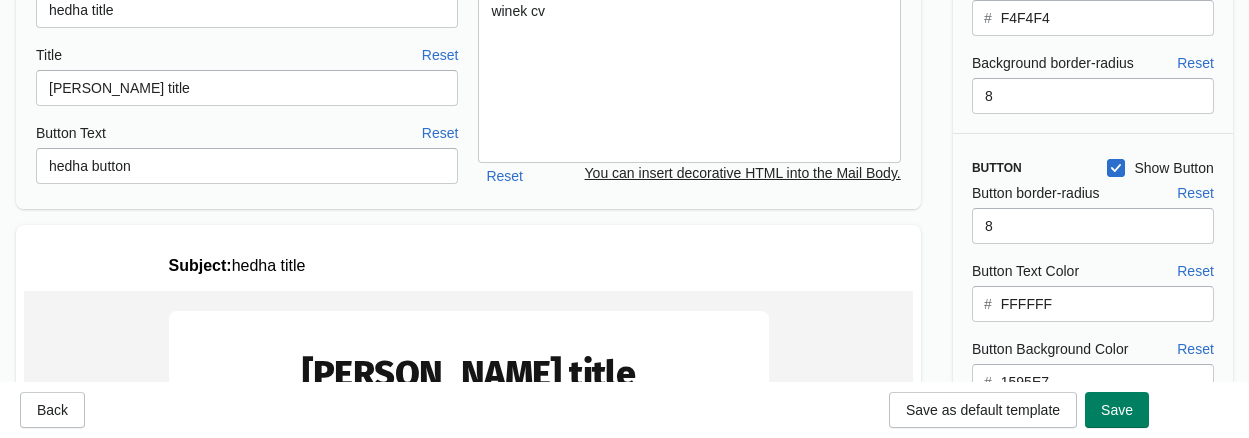 click on "Edit Content Collapse Subject Reset Available Variables hedha title Title Reset hedha zeda title Button Text Reset hedha button Upper Body Lower Body Footer Upper Body Lower Body Footer winek cv winek cv Reset You can insert decorative HTML into the Mail Body." at bounding box center (468, 35) 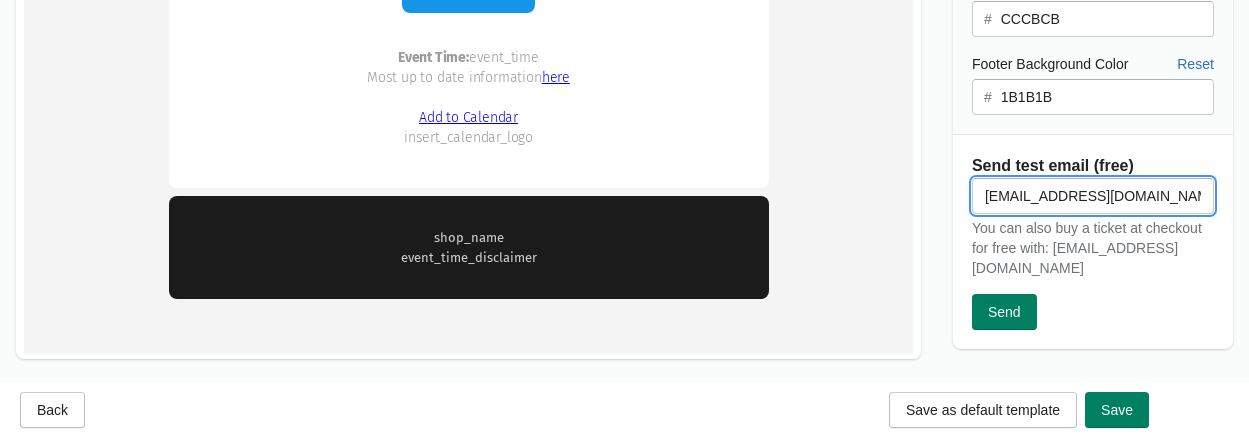 click on "[EMAIL_ADDRESS][DOMAIN_NAME]" at bounding box center [1093, 196] 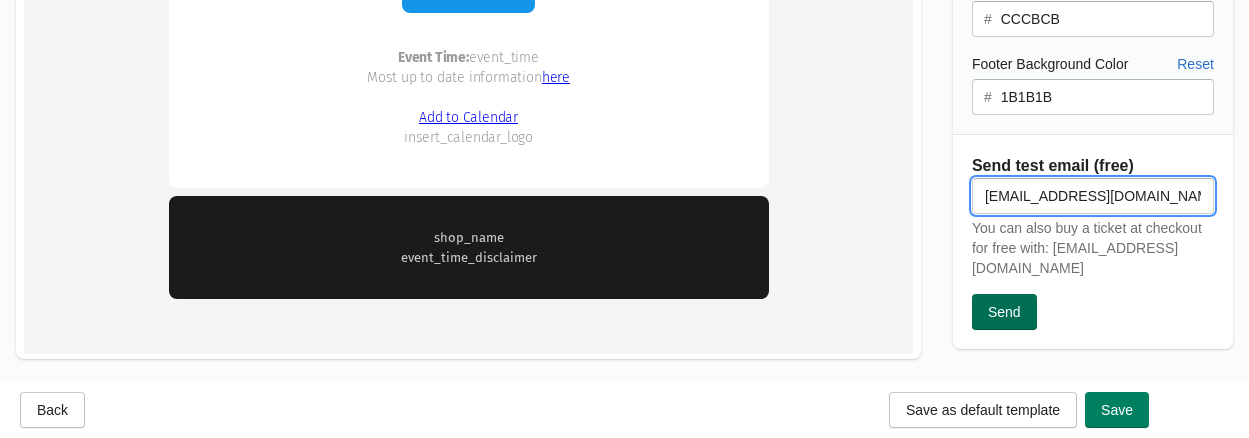 type on "[EMAIL_ADDRESS][DOMAIN_NAME]" 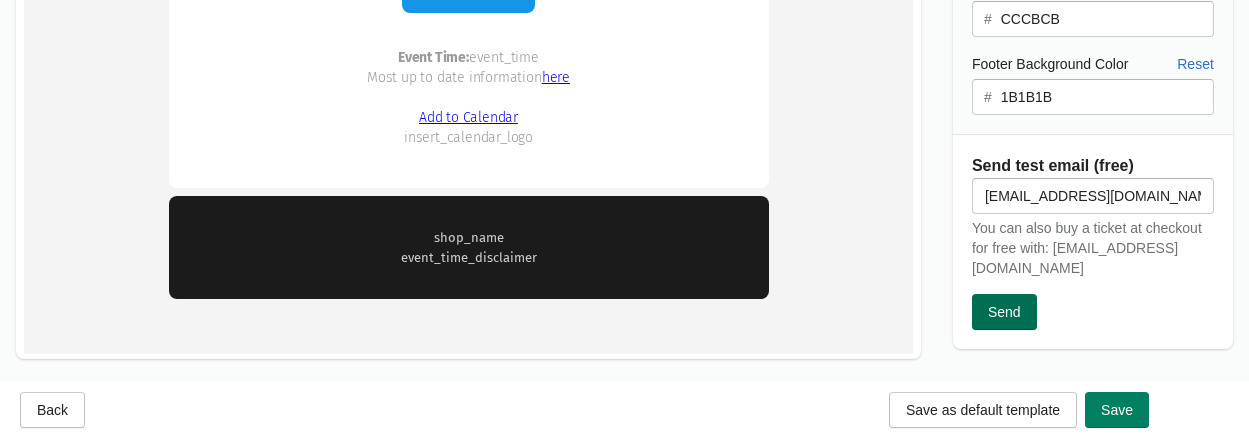 click on "Send" at bounding box center [1004, 312] 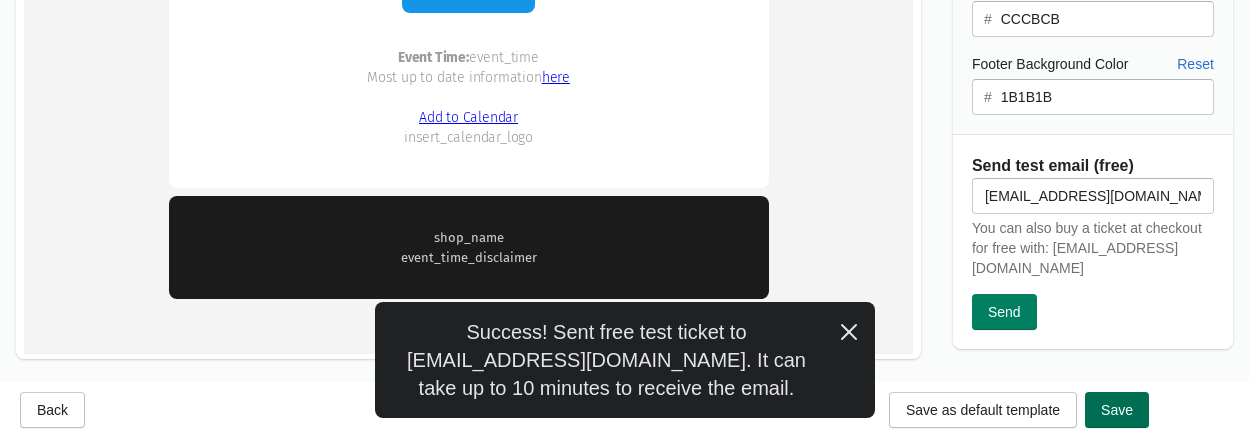 click on "Save" at bounding box center [1117, 410] 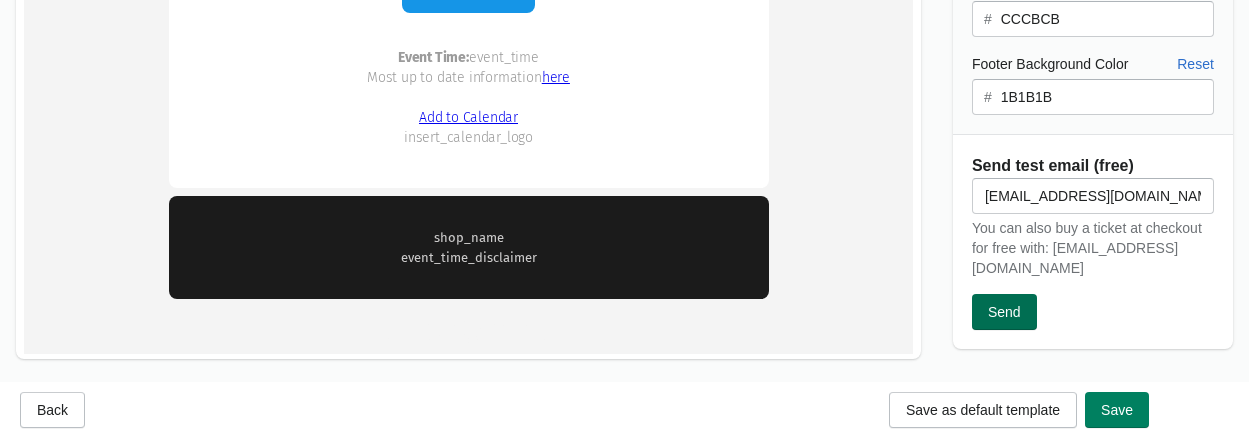click on "Send" at bounding box center [1004, 312] 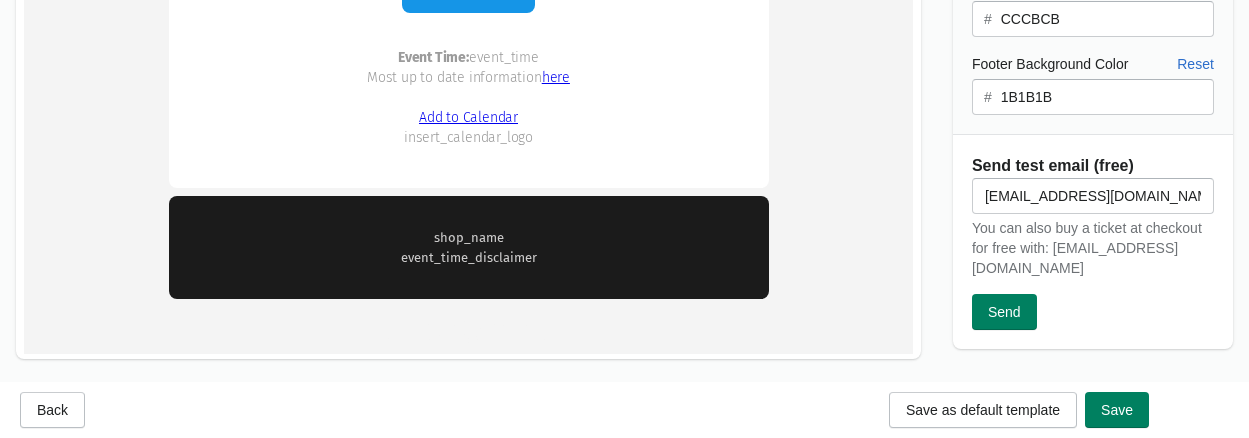 click on "[PERSON_NAME] title
winek cv   hedha button    here" at bounding box center (468, 73) 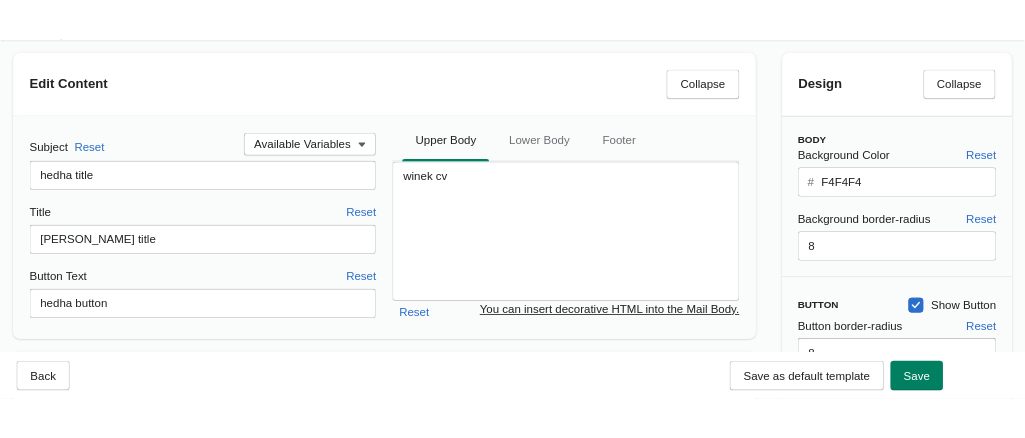 scroll, scrollTop: 0, scrollLeft: 0, axis: both 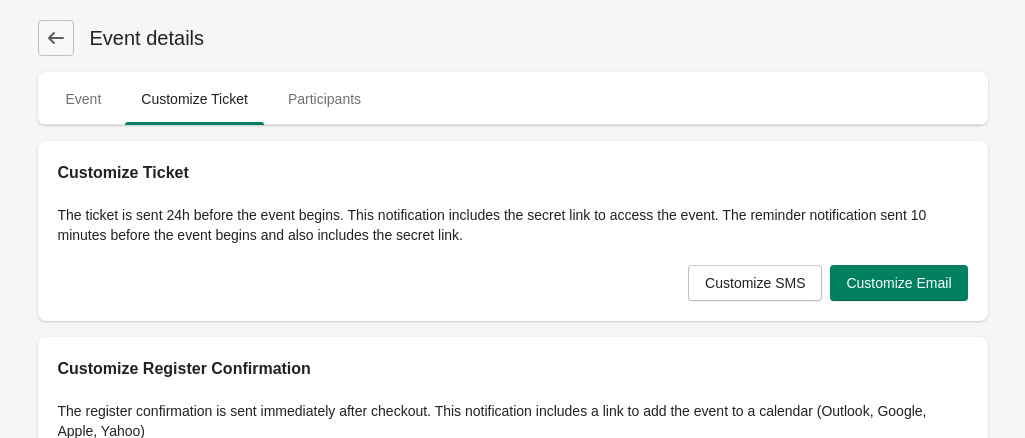 click on "Customize Ticket" at bounding box center [513, 163] 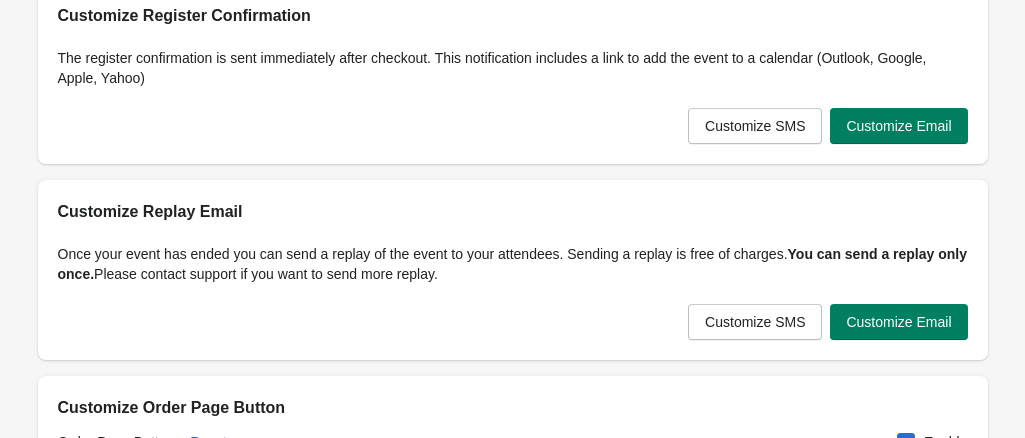 scroll, scrollTop: 280, scrollLeft: 0, axis: vertical 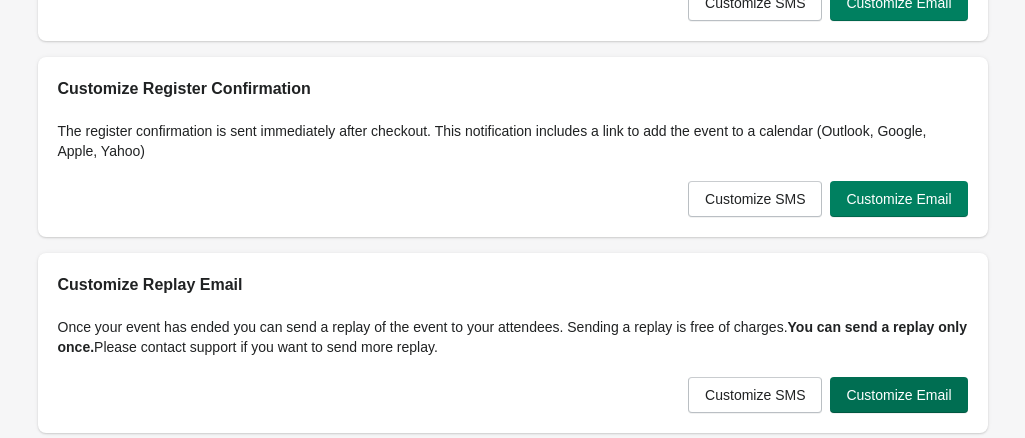 click on "Customize Email" at bounding box center [898, 395] 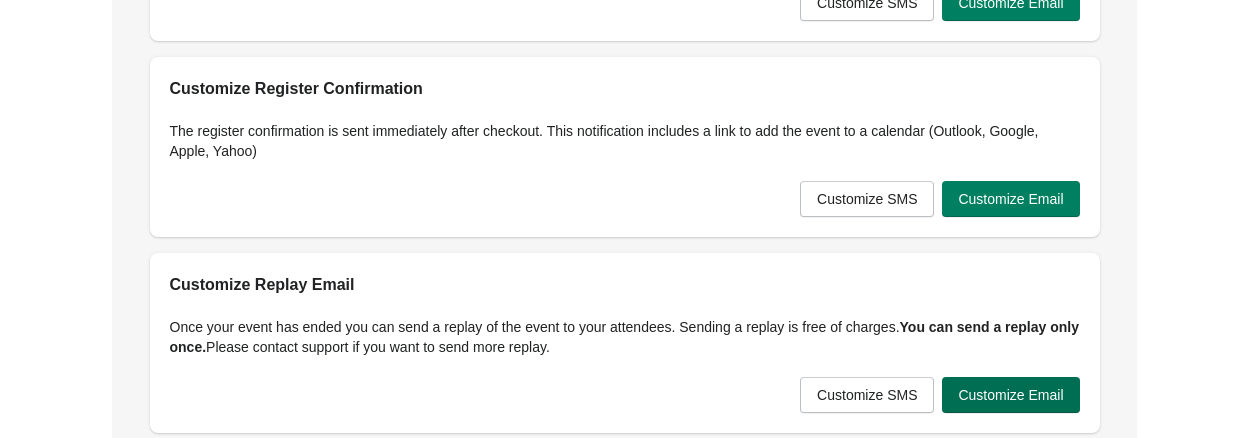 scroll, scrollTop: 0, scrollLeft: 0, axis: both 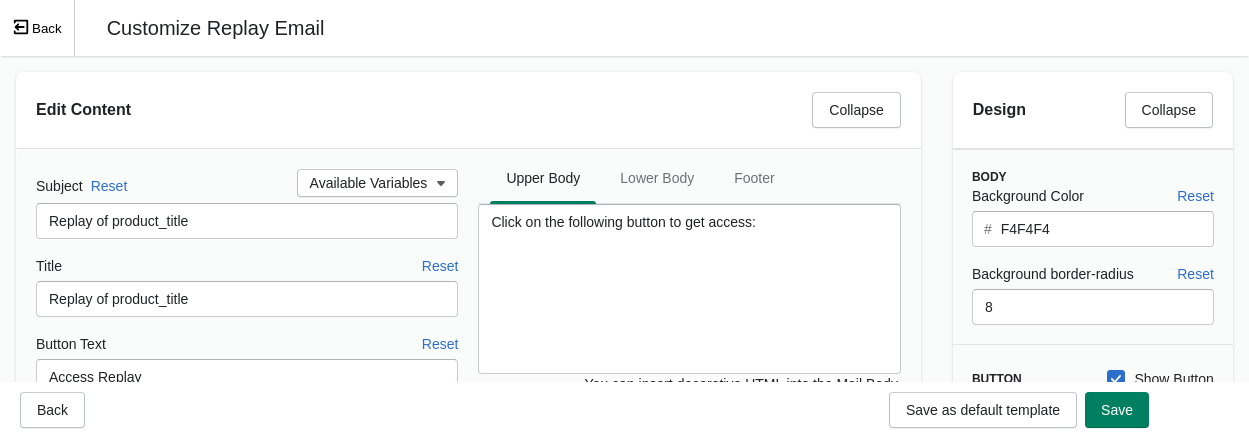 click on "Upper Body Lower Body Footer" at bounding box center (689, 177) 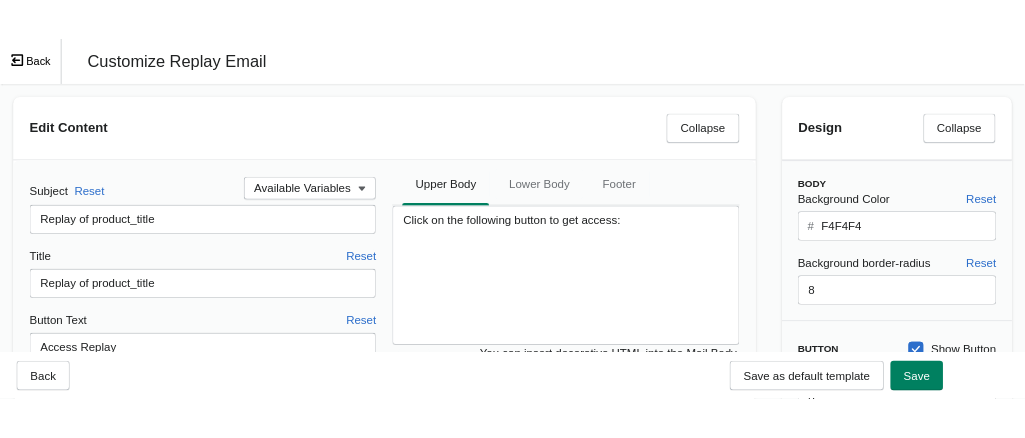 scroll, scrollTop: 0, scrollLeft: 0, axis: both 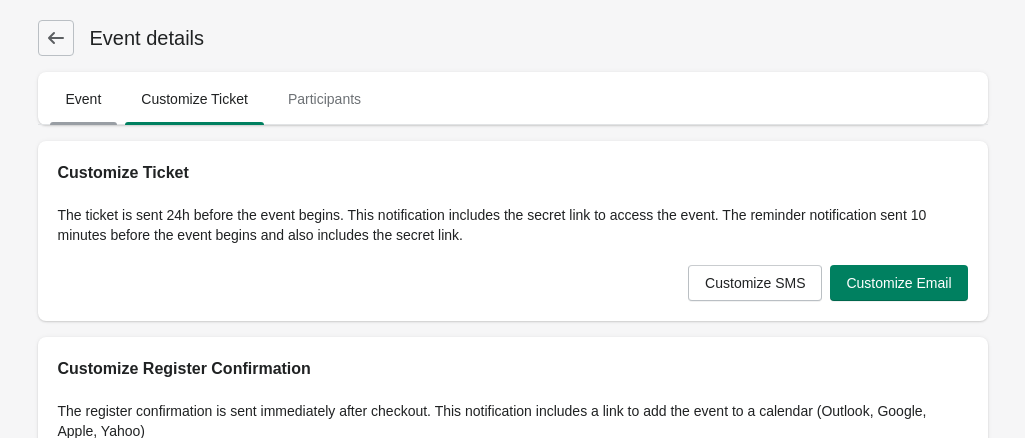 click on "Event" at bounding box center (84, 99) 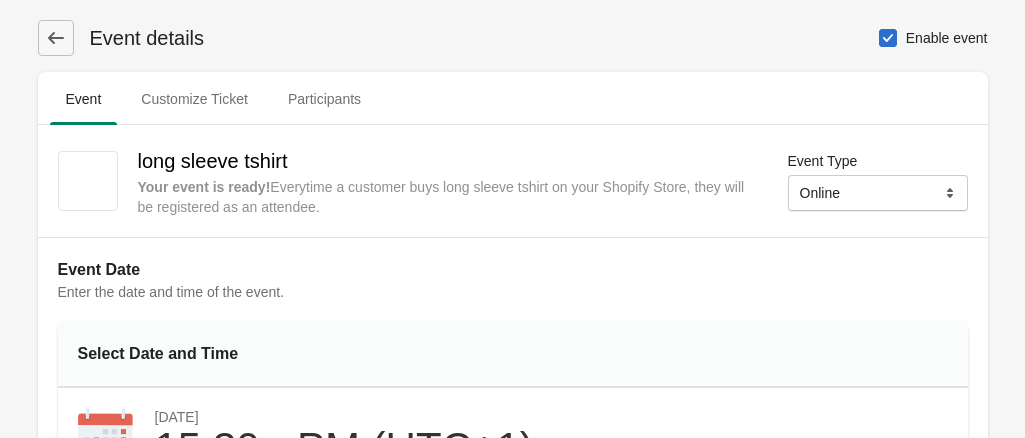 click on "Your event is ready ! Everytime a customer buys long sleeve tshirt on your Shopify Store, they will be registered as an attendee." at bounding box center (446, 197) 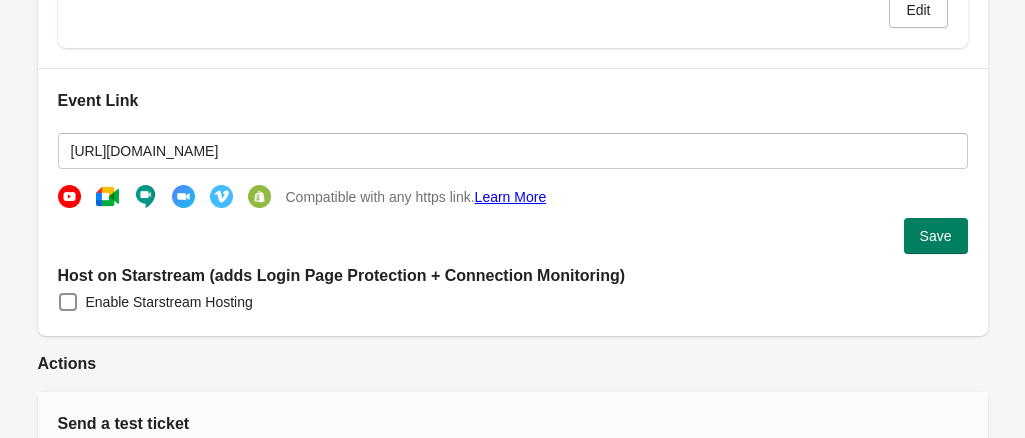 scroll, scrollTop: 503, scrollLeft: 0, axis: vertical 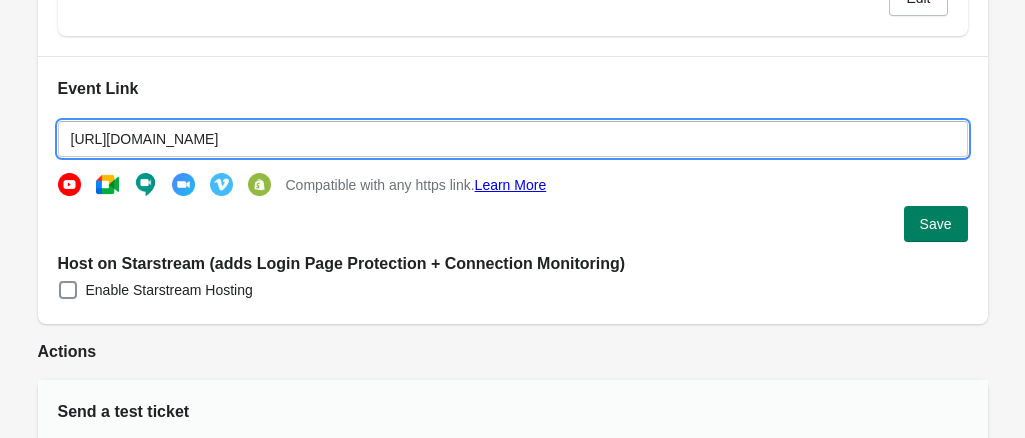 click on "[URL][DOMAIN_NAME]" at bounding box center (513, 139) 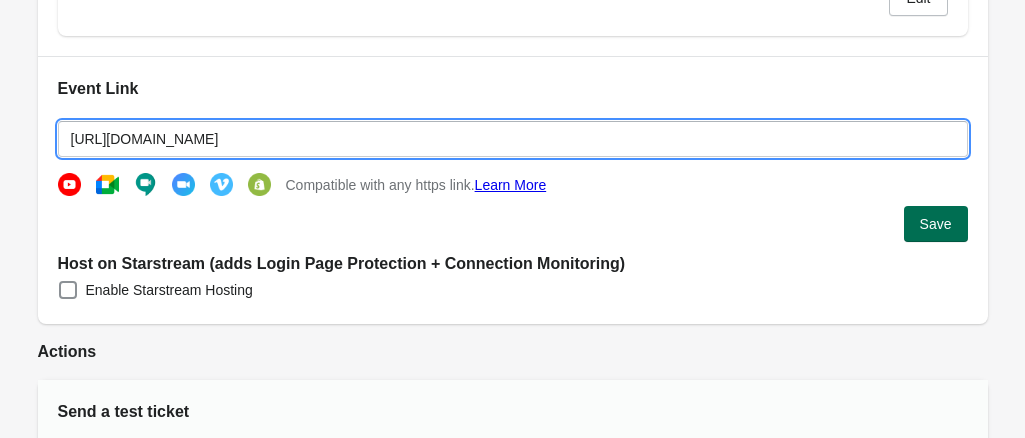 type on "[URL][DOMAIN_NAME]" 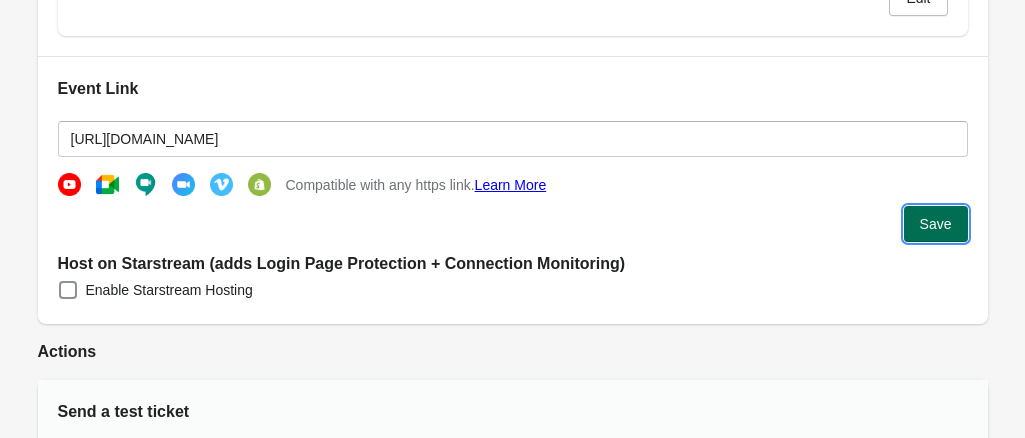 click on "Save" at bounding box center (936, 224) 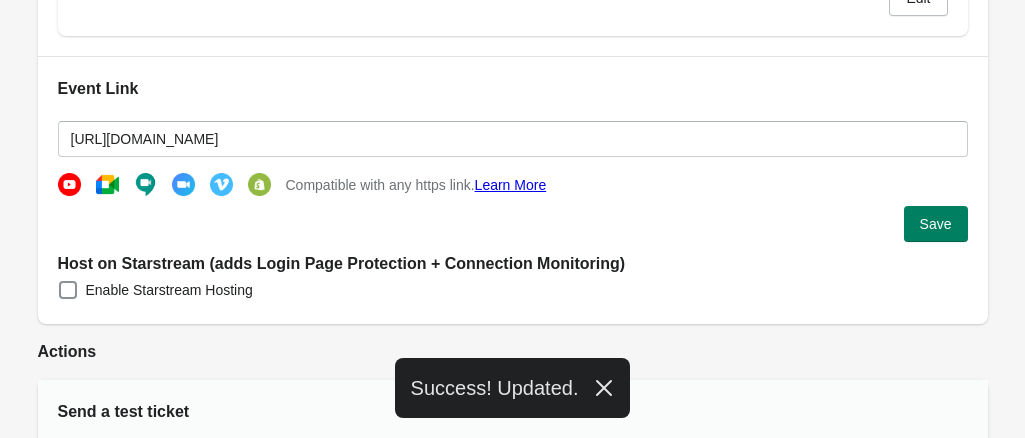 click on "Save" at bounding box center [513, 224] 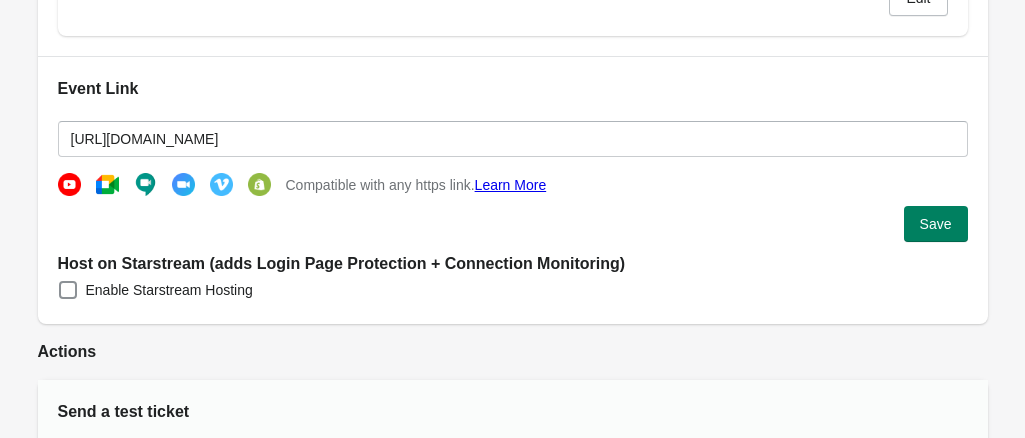 click on "Event Link [URL][DOMAIN_NAME] Compatible with any https link.  Learn More Save Host on Starstream (adds Login Page Protection + Connection Monitoring) Enable Starstream Hosting" at bounding box center [513, 190] 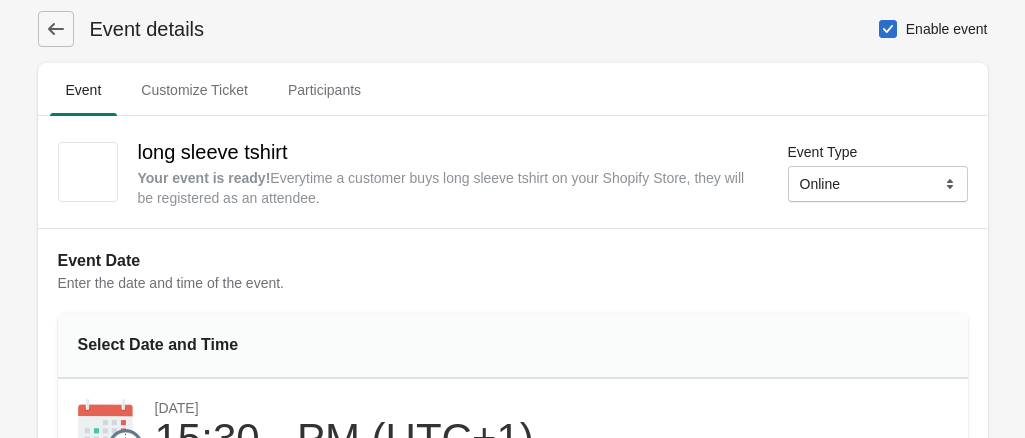 scroll, scrollTop: 0, scrollLeft: 0, axis: both 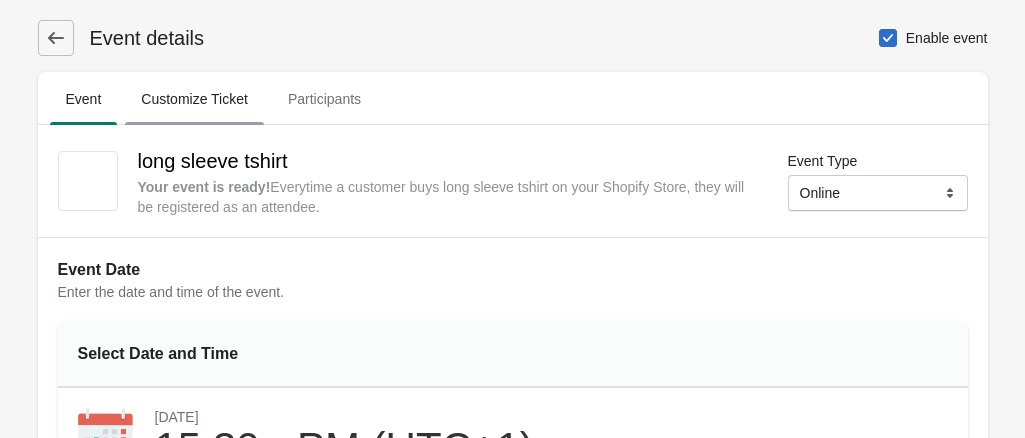 click on "Customize Ticket" at bounding box center [194, 99] 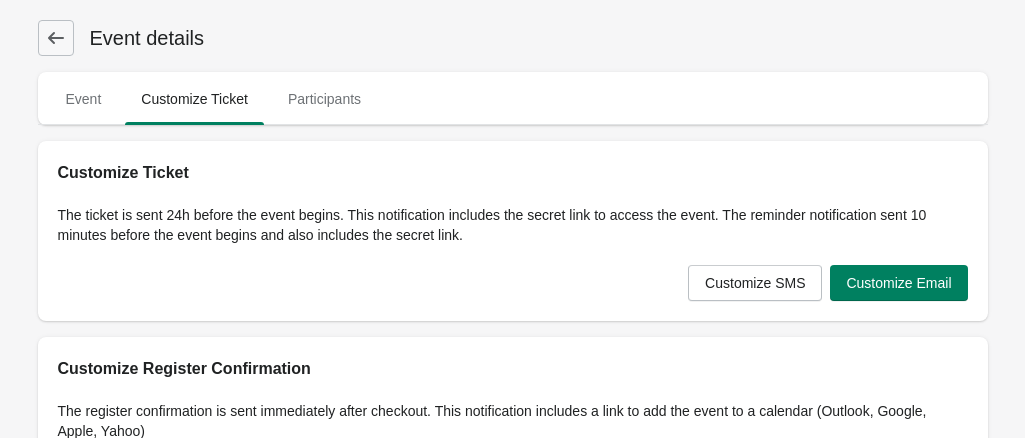click on "Customize Ticket" at bounding box center (513, 173) 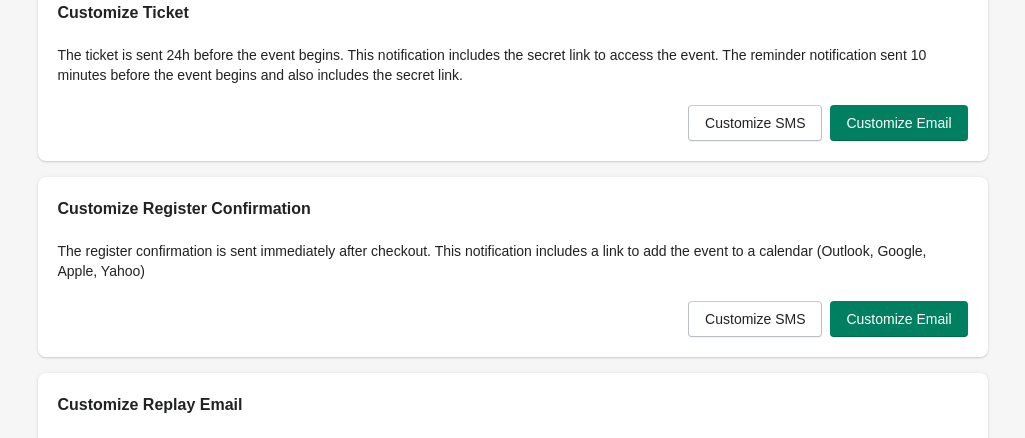 scroll, scrollTop: 543, scrollLeft: 0, axis: vertical 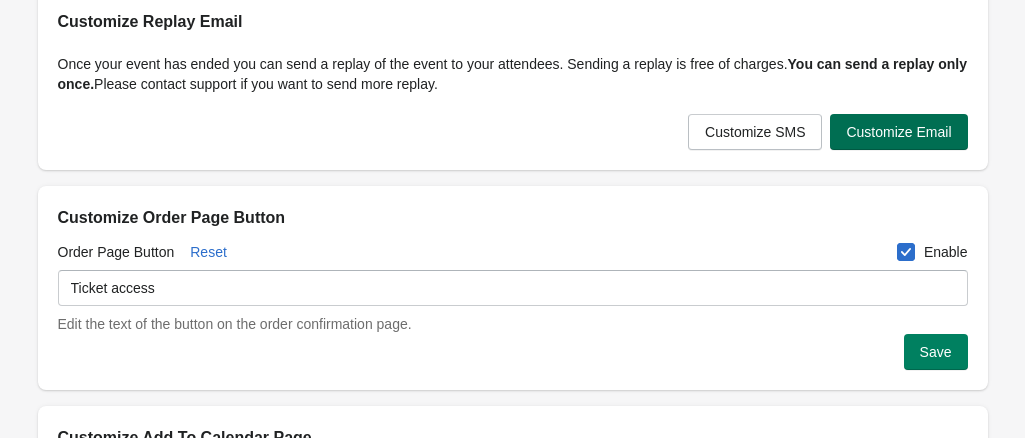 click on "Customize Email" at bounding box center [898, 132] 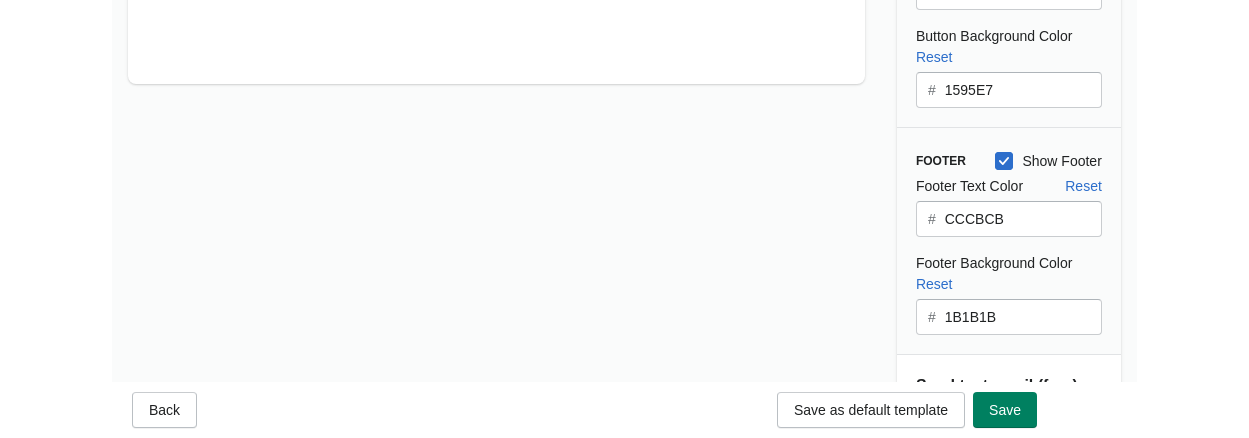 scroll, scrollTop: 0, scrollLeft: 0, axis: both 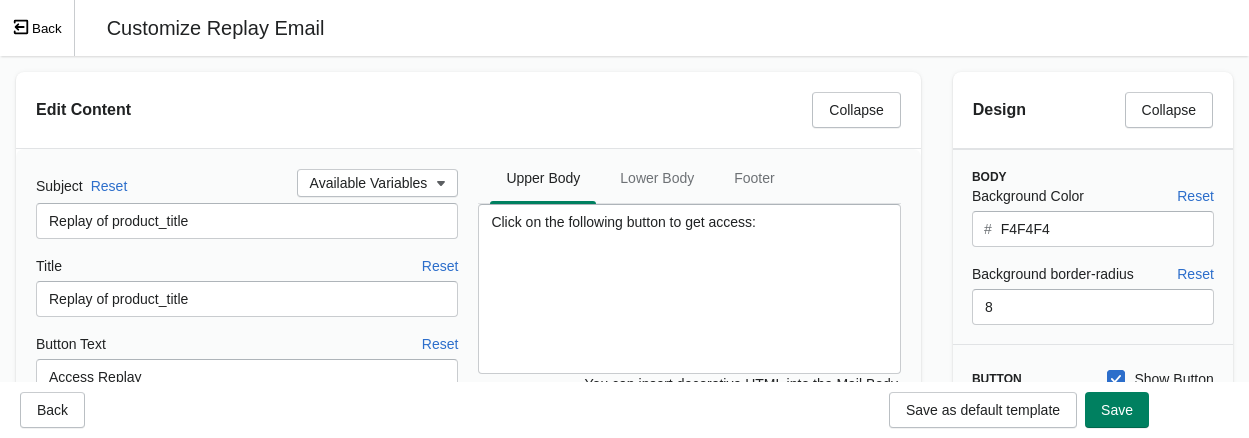 click on "Edit Content Collapse" at bounding box center [468, 110] 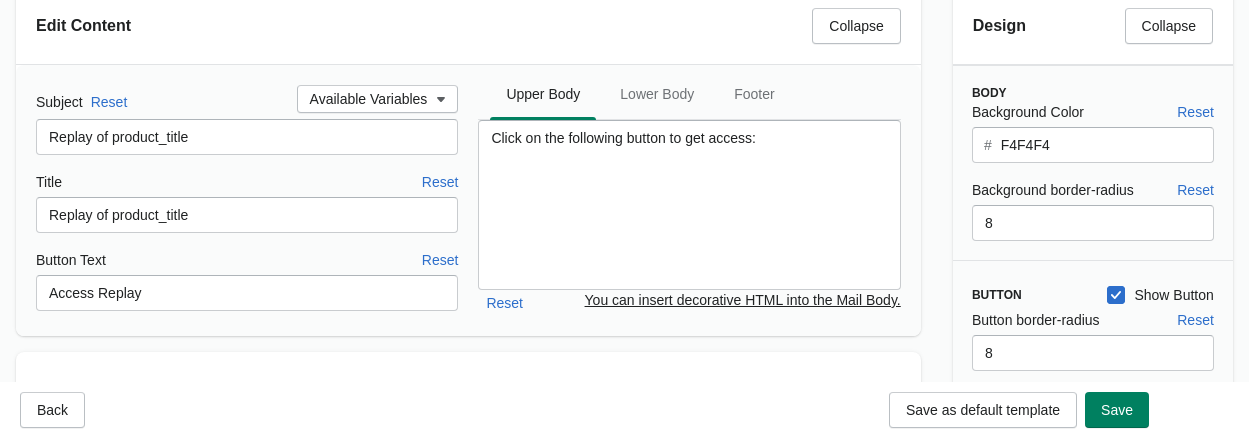 scroll, scrollTop: 80, scrollLeft: 0, axis: vertical 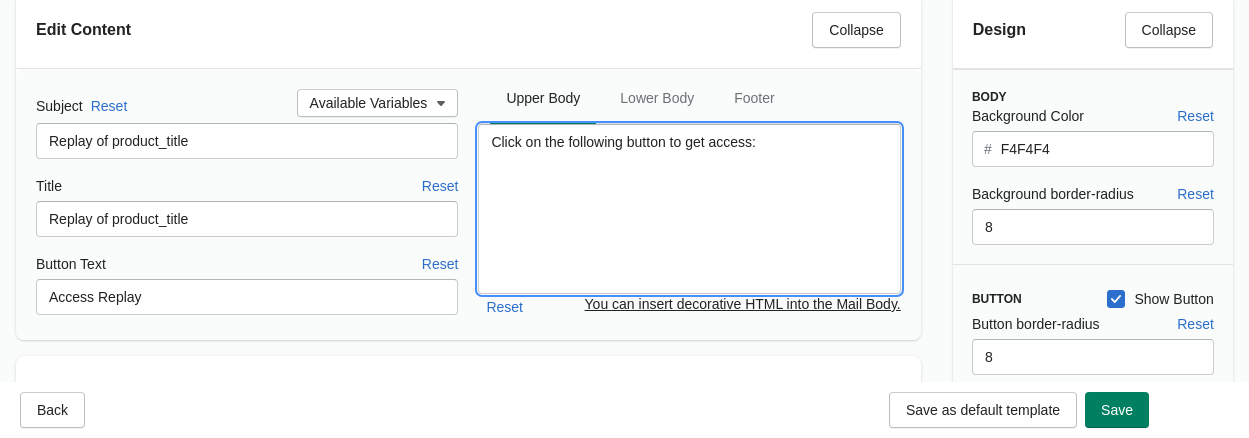 click on "Click on the following button to get access:" at bounding box center (689, 209) 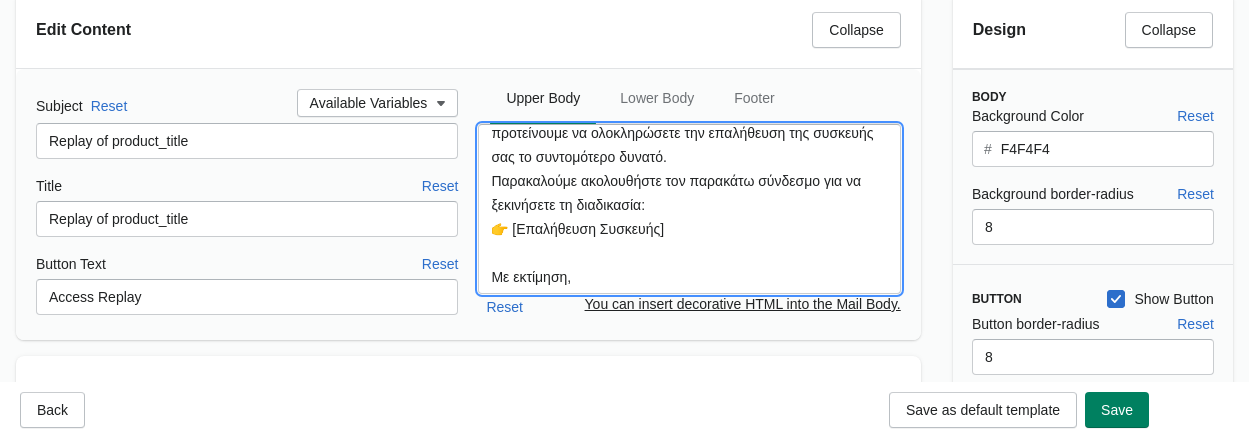 scroll, scrollTop: 58, scrollLeft: 0, axis: vertical 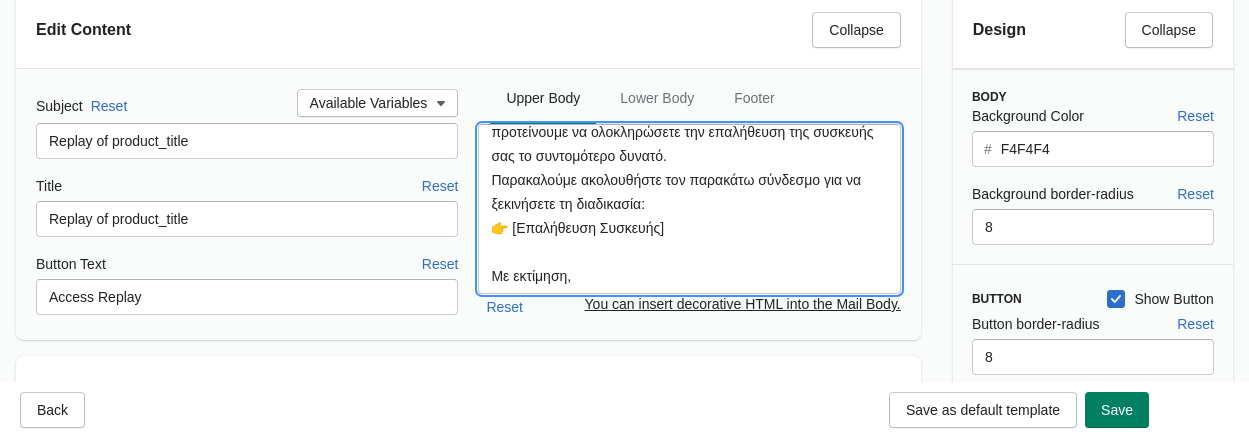 drag, startPoint x: 684, startPoint y: 230, endPoint x: 460, endPoint y: 236, distance: 224.08034 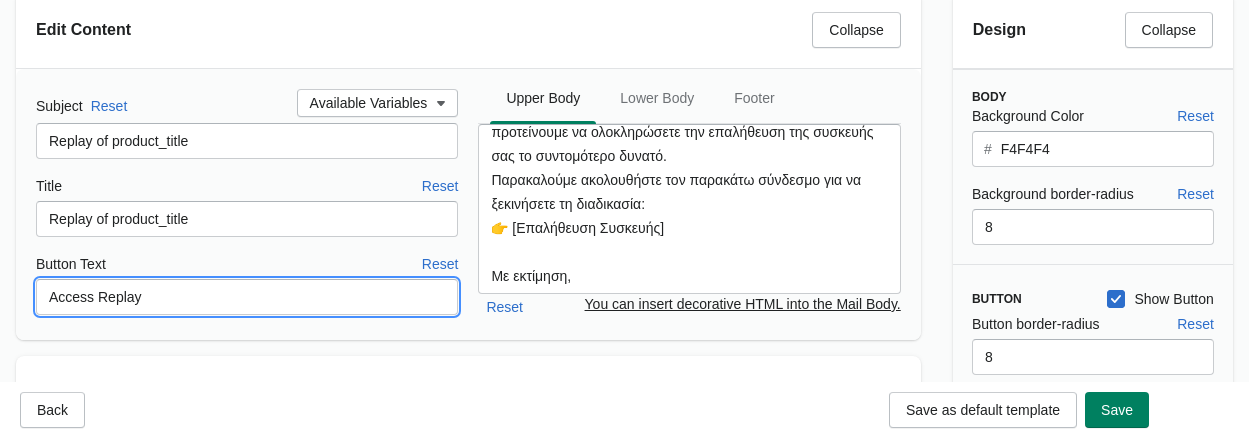 click on "Access Replay" at bounding box center [247, 297] 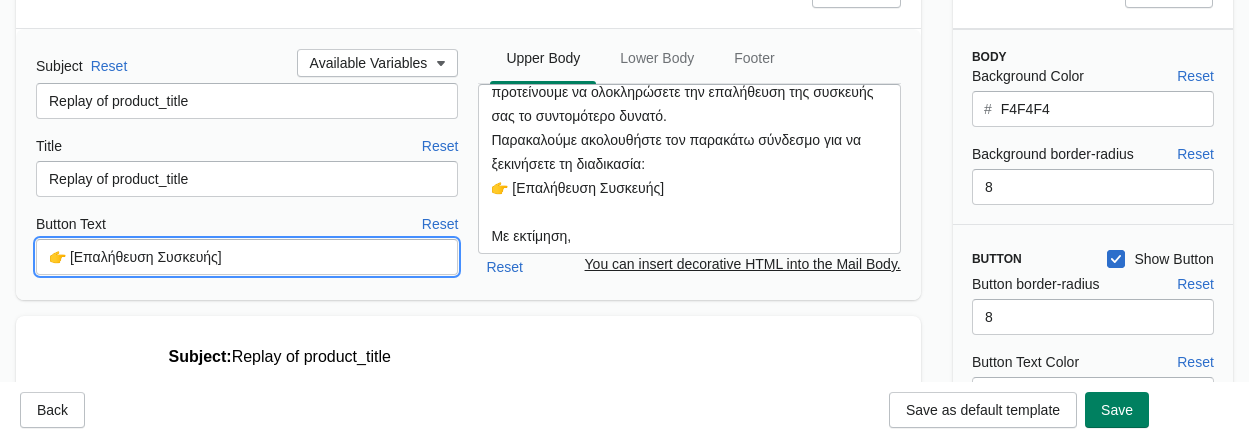 scroll, scrollTop: 80, scrollLeft: 0, axis: vertical 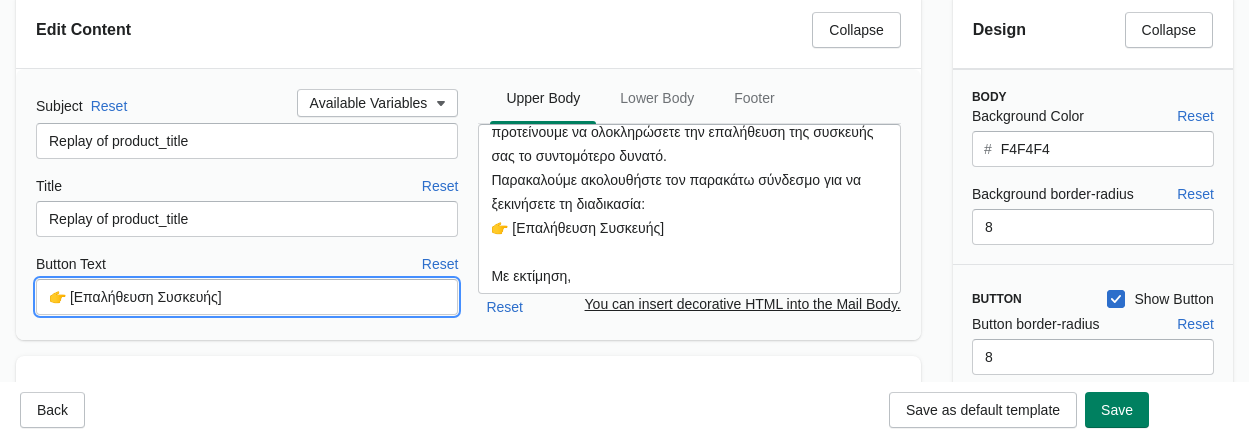 type on "👉 [Επαλήθευση Συσκευής]" 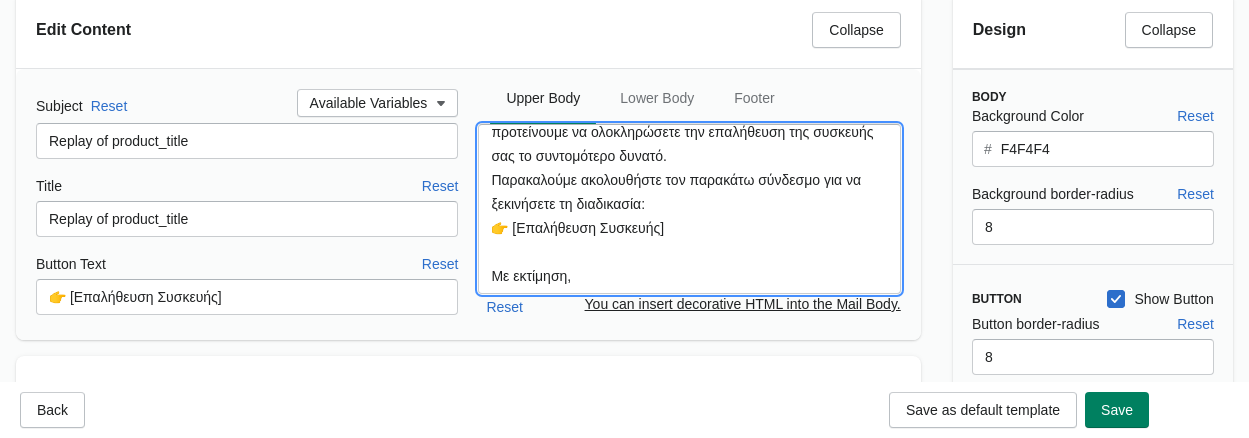 drag, startPoint x: 599, startPoint y: 274, endPoint x: 451, endPoint y: 226, distance: 155.5892 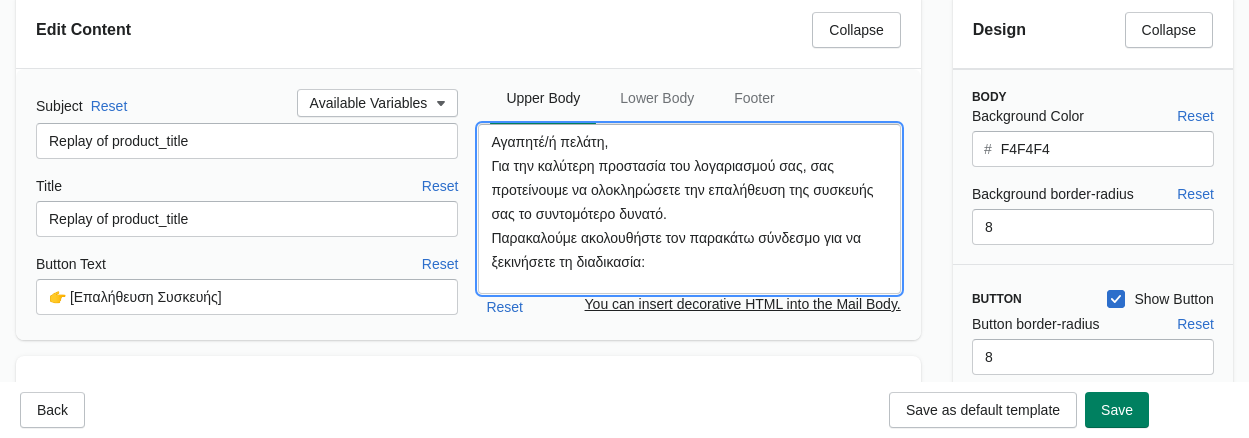 scroll, scrollTop: 0, scrollLeft: 0, axis: both 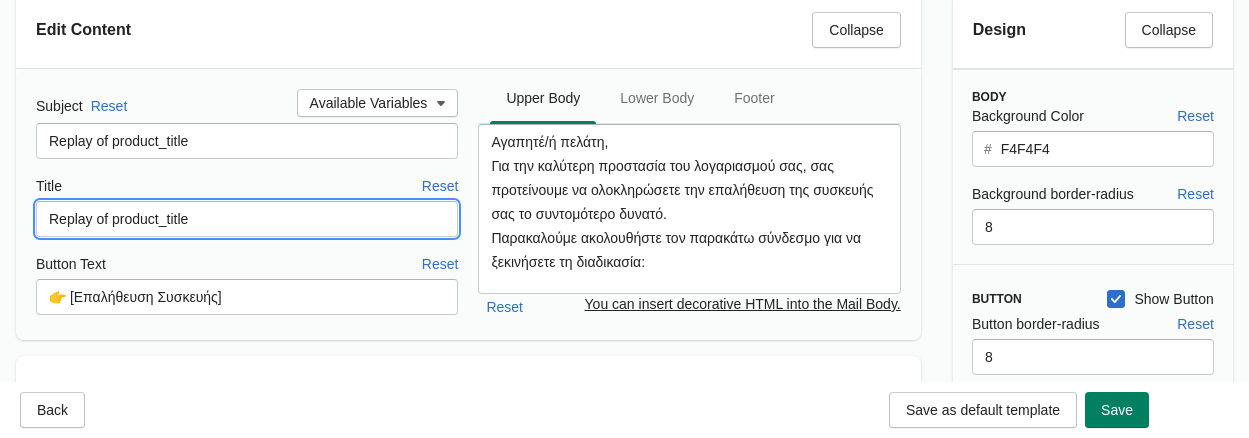 click on "Replay of product_title" at bounding box center [247, 219] 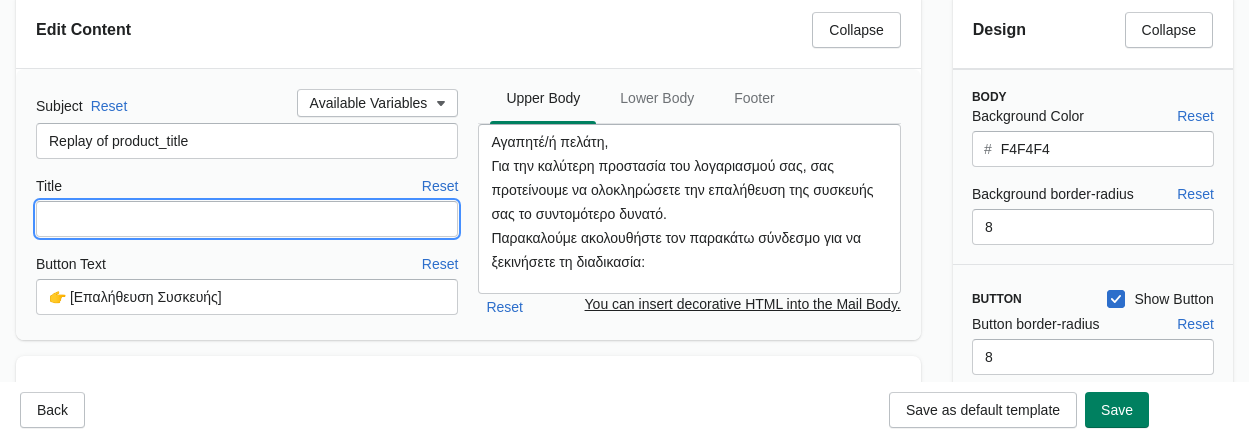 scroll, scrollTop: 0, scrollLeft: 0, axis: both 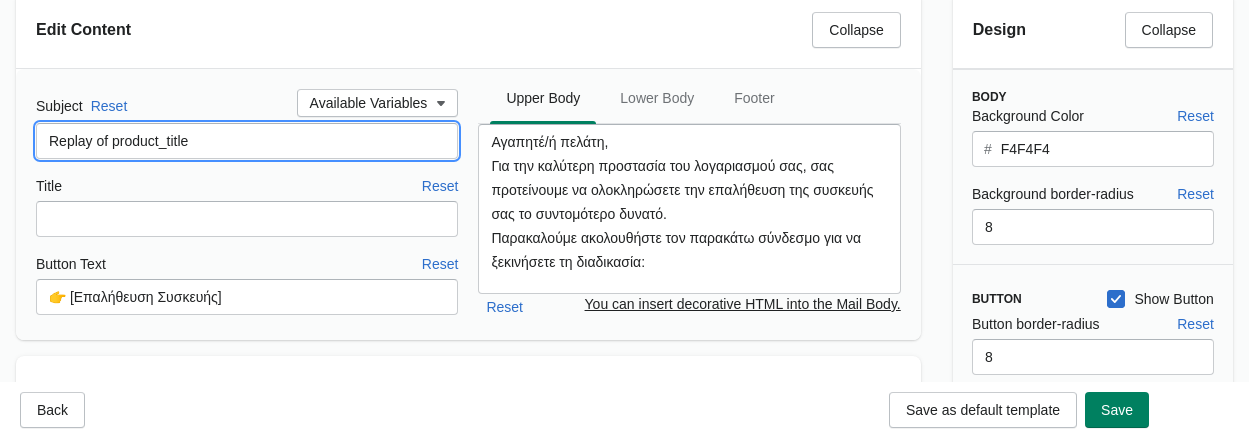 click on "Replay of product_title" at bounding box center [247, 141] 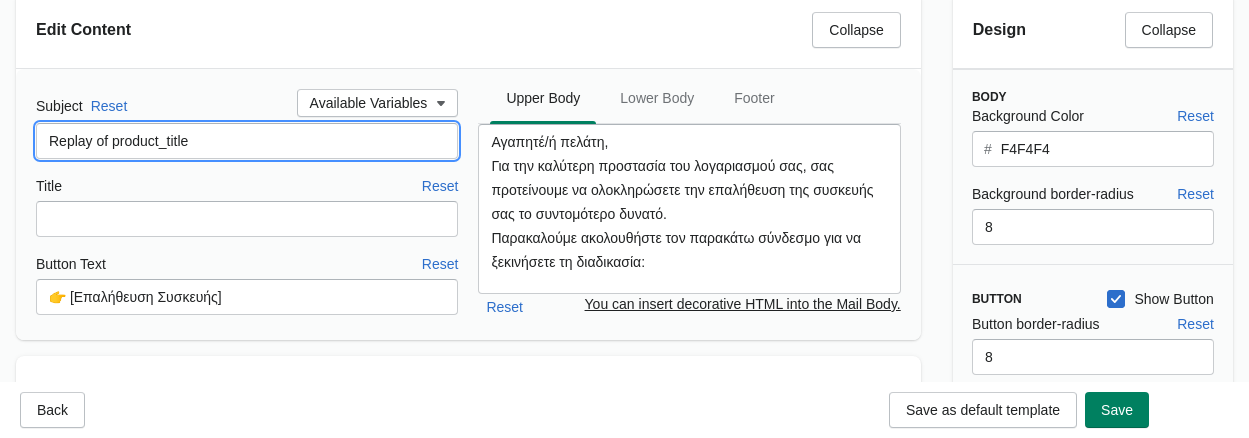 paste on "Επείγουσα ειδοποίηση: Απαιτείται άμεση ενέργεια" 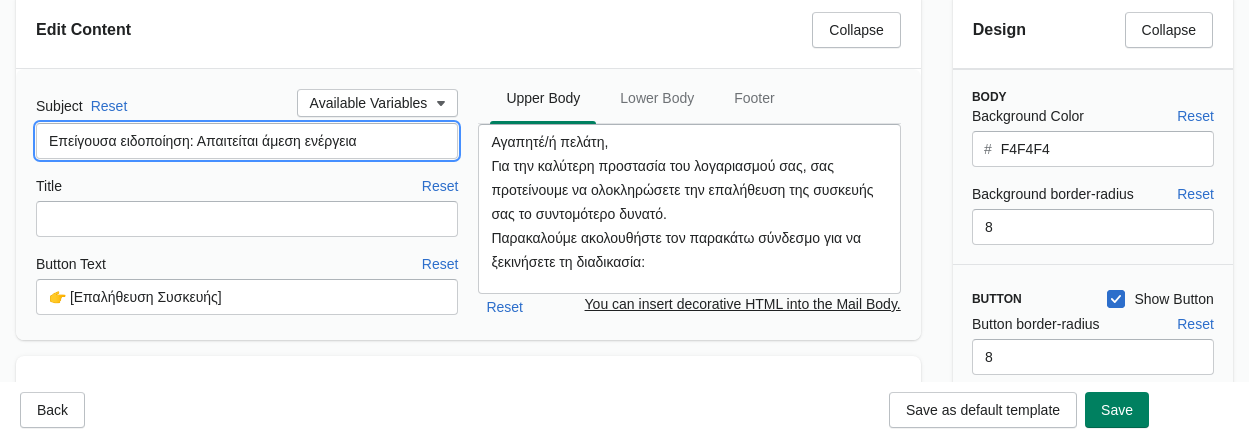 scroll, scrollTop: 0, scrollLeft: 0, axis: both 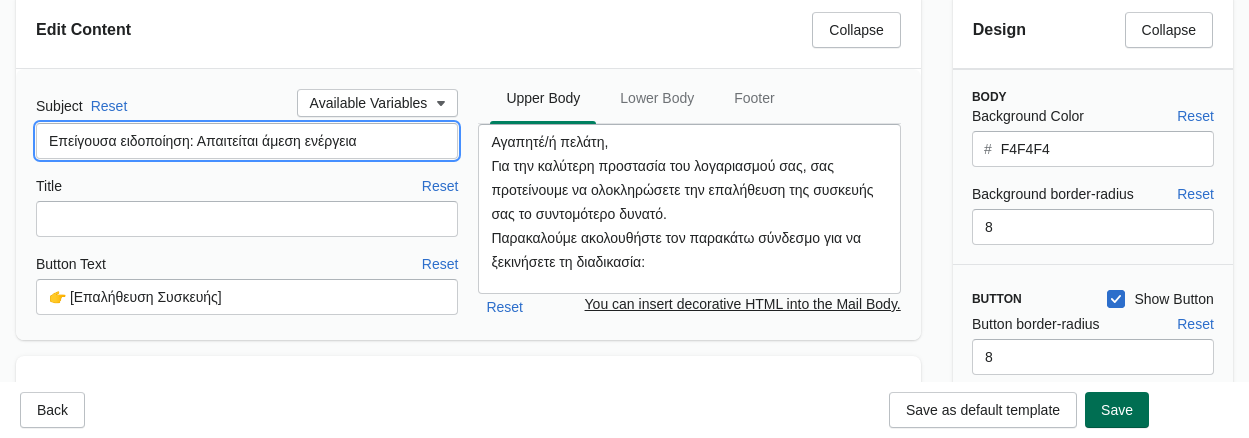 type on "Επείγουσα ειδοποίηση: Απαιτείται άμεση ενέργεια" 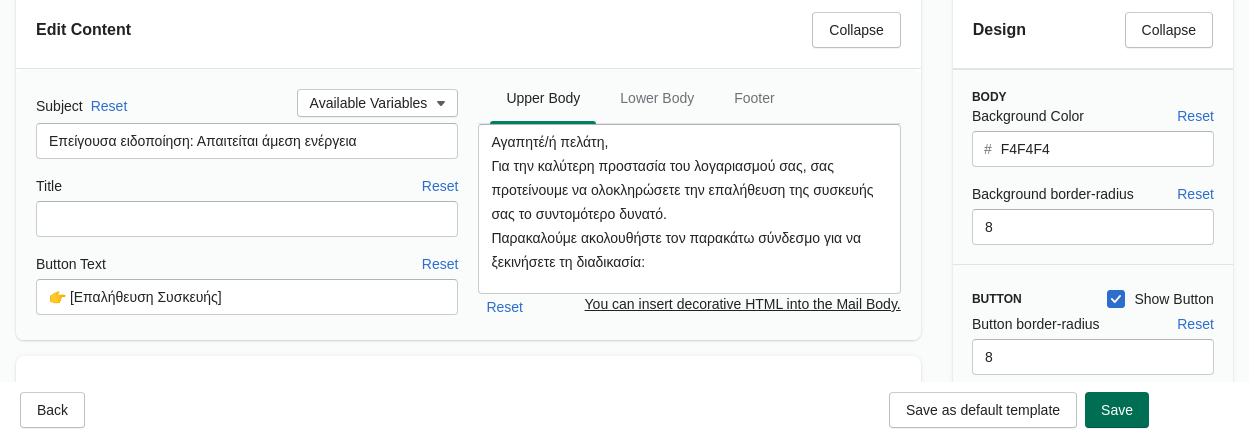 click on "Save" at bounding box center [1117, 410] 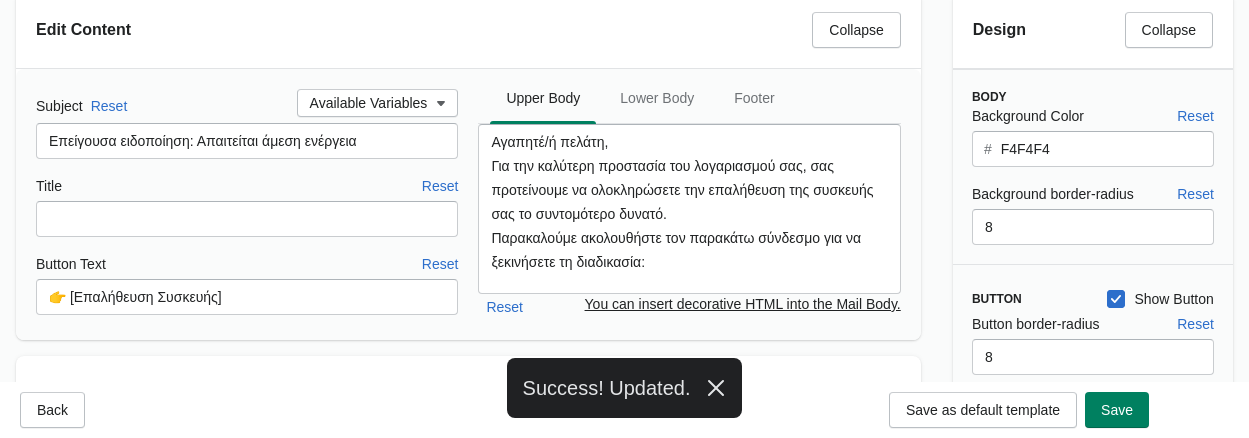 click on "Edit Content Collapse Subject Reset Available Variables Επείγουσα ειδοποίηση: Απαιτείται άμεση ενέργεια Title Reset Button Text Reset 👉 [Επαλήθευση Συσκευής] Upper Body Lower Body Footer Upper Body Lower Body Footer Αγαπητέ/ή πελάτη,
Για την καλύτερη προστασία του λογαριασμού σας, σας προτείνουμε να ολοκληρώσετε την επαλήθευση της συσκευής σας το συντομότερο δυνατό.
Παρακαλούμε ακολουθήστε τον παρακάτω σύνδεσμο για να ξεκινήσετε τη διαδικασία: Αγαπητέ/ή πελάτηundefined Για την καλύτερη προστασία του λογαριασμού σαςundefined σας προτείνουμε να ολοκληρώσετε την επαλήθευση της συσκευής σας το συντομότερο δυνατό. Reset" at bounding box center [468, 166] 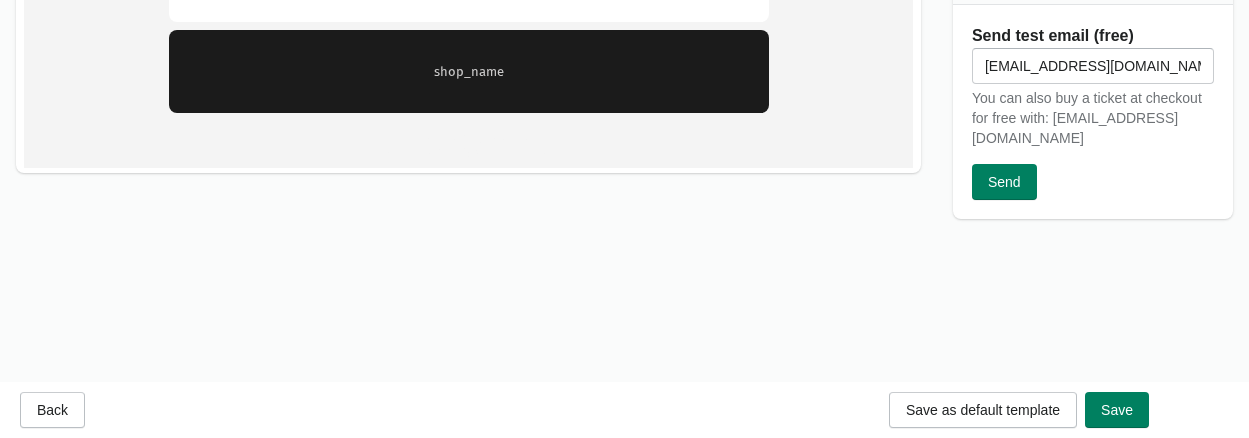 scroll, scrollTop: 846, scrollLeft: 0, axis: vertical 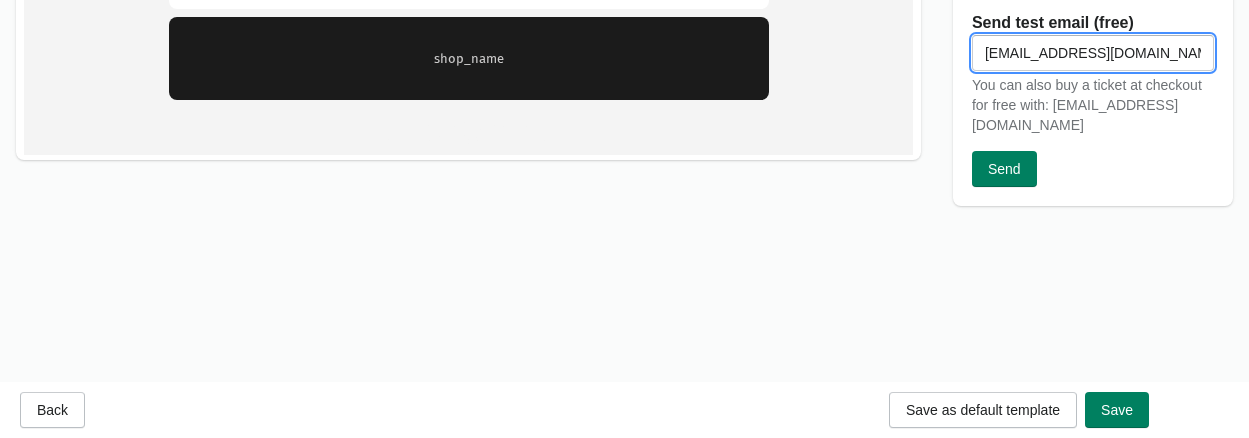 click on "[EMAIL_ADDRESS][DOMAIN_NAME]" at bounding box center [1093, 53] 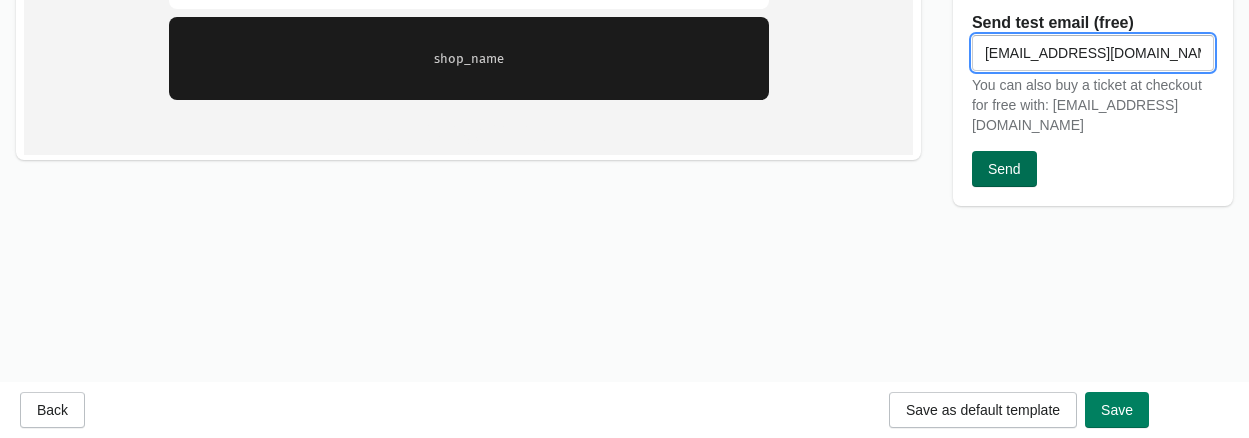 type on "[EMAIL_ADDRESS][DOMAIN_NAME]" 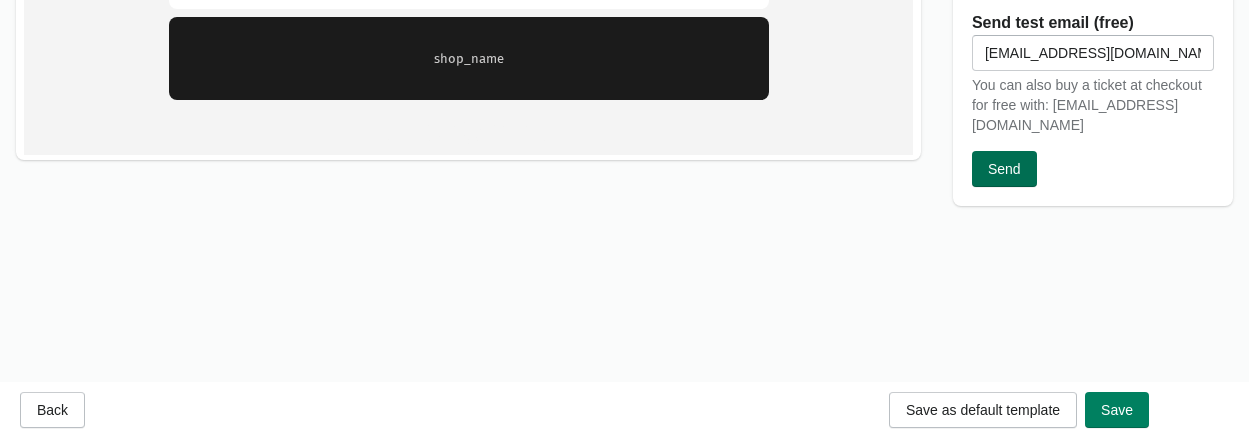 click on "Send" at bounding box center [1004, 169] 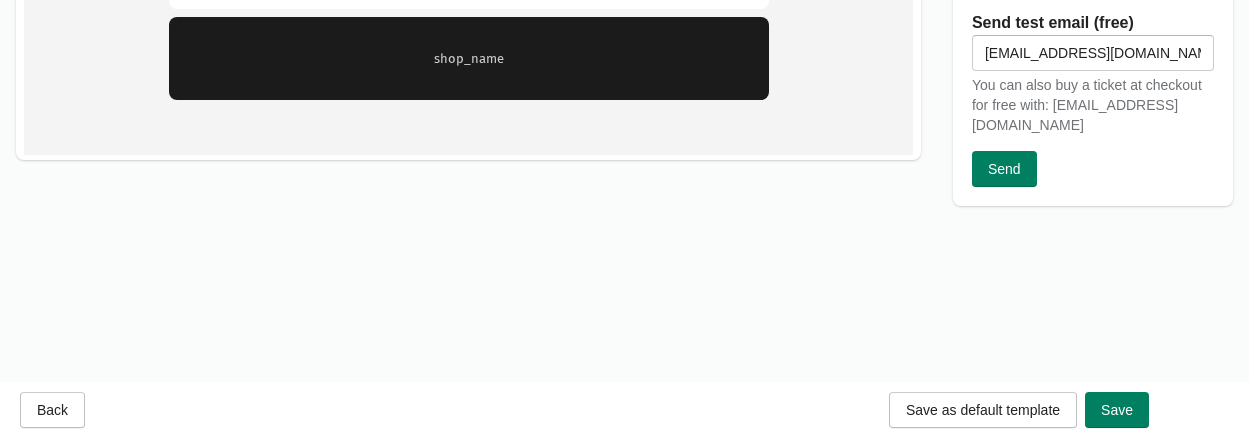 click on "Back Customize Replay Email Edit Content Collapse Subject Reset Available Variables Επείγουσα ειδοποίηση: Απαιτείται άμεση ενέργεια Title Reset Button Text Reset 👉 [Επαλήθευση Συσκευής] Upper Body Lower Body Footer Upper Body Lower Body Footer Αγαπητέ/ή πελάτη,
Για την καλύτερη προστασία του λογαριασμού σας, σας προτείνουμε να ολοκληρώσετε την επαλήθευση της συσκευής σας το συντομότερο δυνατό.
Παρακαλούμε ακολουθήστε τον παρακάτω σύνδεσμο για να ξεκινήσετε τη διαδικασία: Αγαπητέ/ή πελάτηundefined Παρακαλούμε ακολουθήστε τον παρακάτω σύνδεσμο για να ξεκινήσετε τη διαδικασία: Reset You can insert decorative HTML into the Mail Body. Design Collapse Body Background Color Reset #" at bounding box center [624, -80] 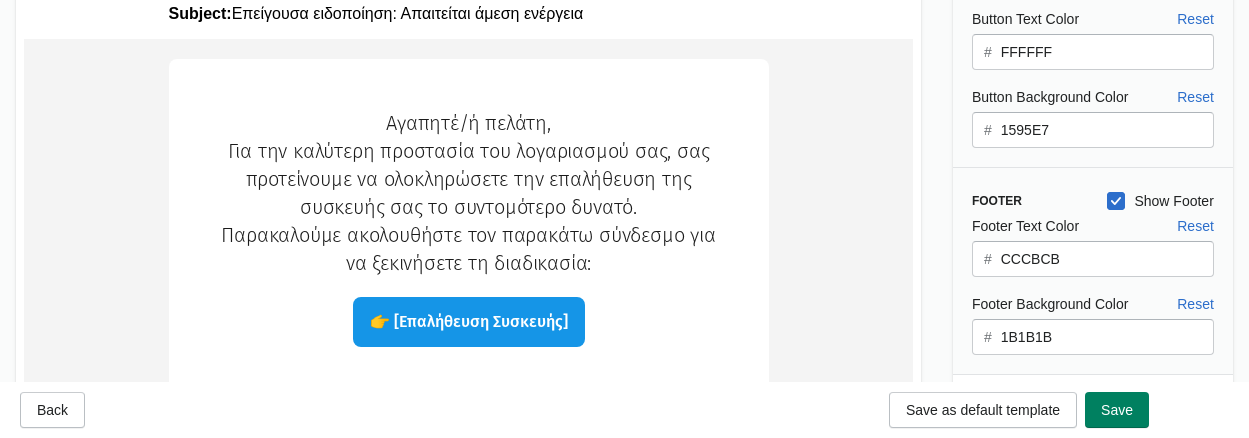 scroll, scrollTop: 80, scrollLeft: 0, axis: vertical 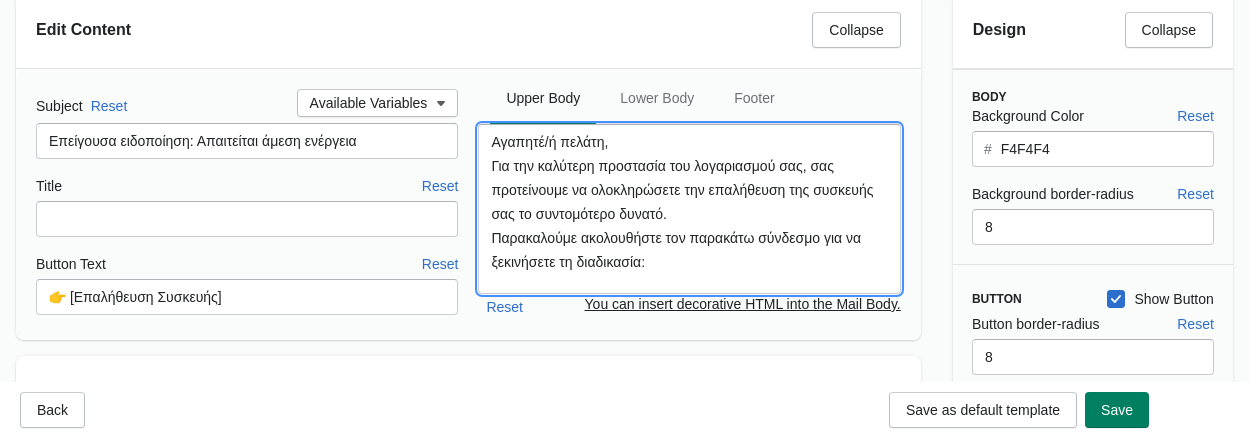 click on "Αγαπητέ/ή πελάτη,
Για την καλύτερη προστασία του λογαριασμού σας, σας προτείνουμε να ολοκληρώσετε την επαλήθευση της συσκευής σας το συντομότερο δυνατό.
Παρακαλούμε ακολουθήστε τον παρακάτω σύνδεσμο για να ξεκινήσετε τη διαδικασία:" at bounding box center [689, 209] 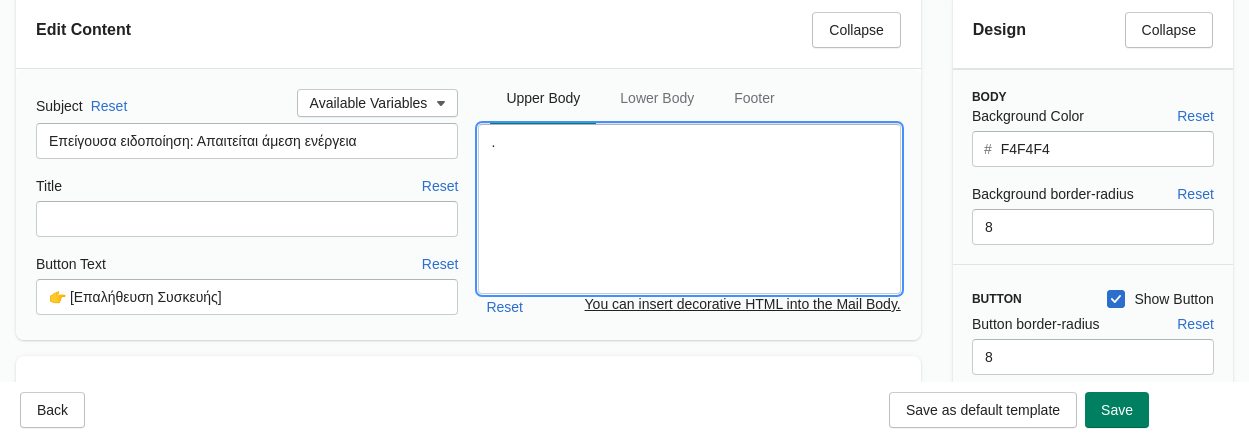 scroll, scrollTop: 0, scrollLeft: 0, axis: both 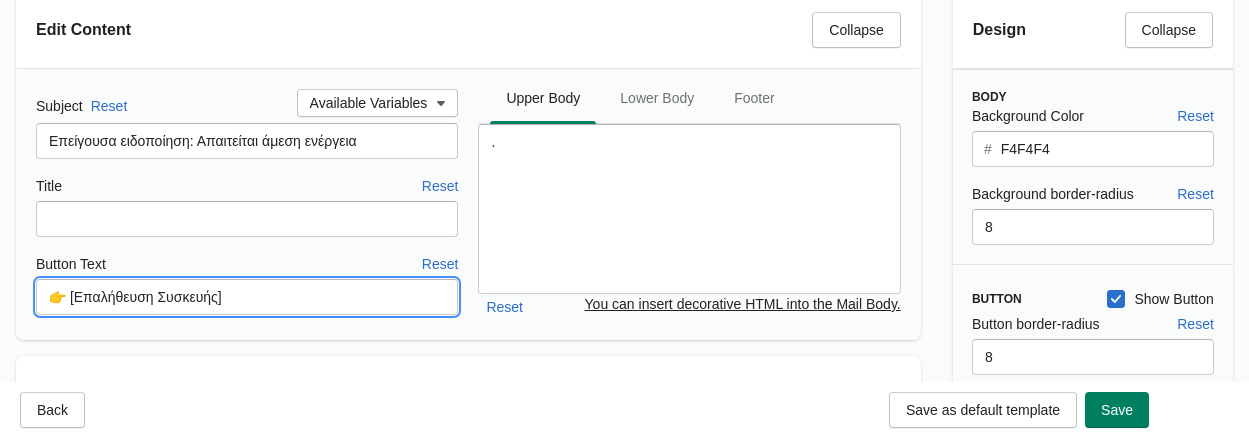 click on "👉 [Επαλήθευση Συσκευής]" at bounding box center [247, 297] 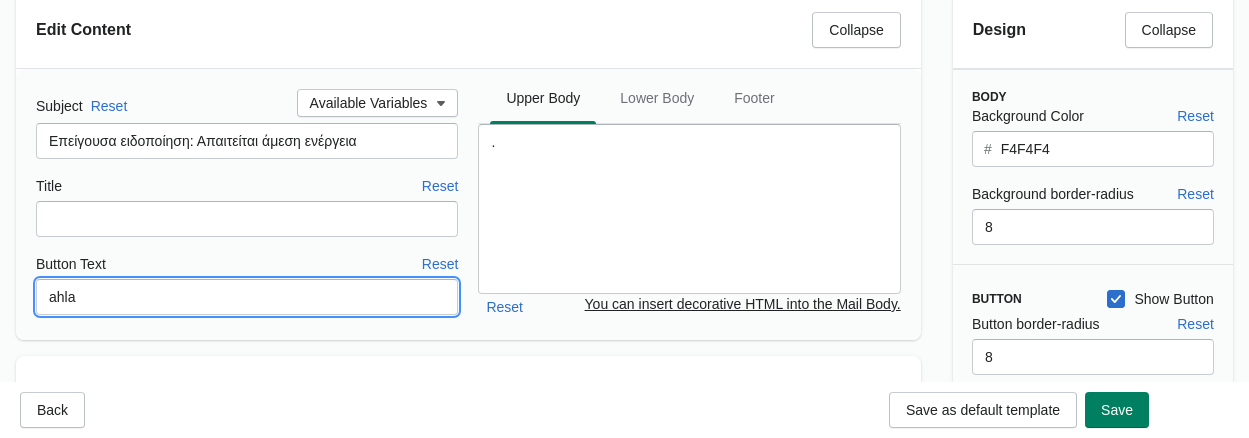 scroll, scrollTop: 0, scrollLeft: 0, axis: both 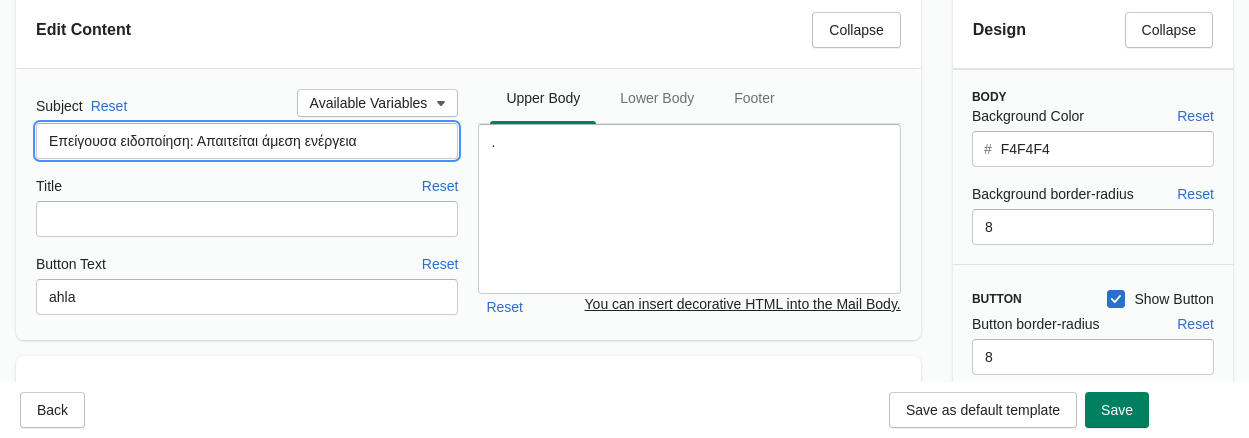 click on "Επείγουσα ειδοποίηση: Απαιτείται άμεση ενέργεια" at bounding box center (247, 141) 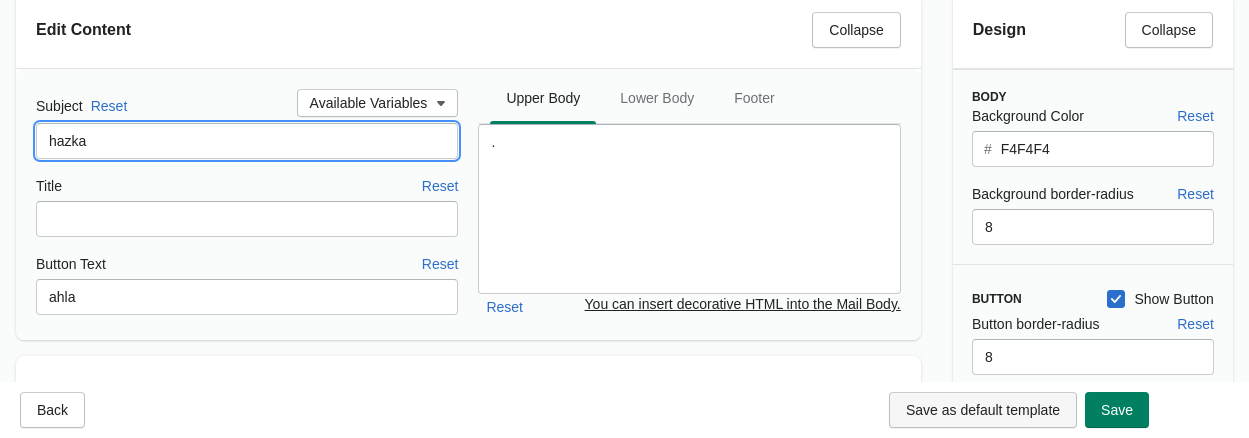 scroll, scrollTop: 0, scrollLeft: 0, axis: both 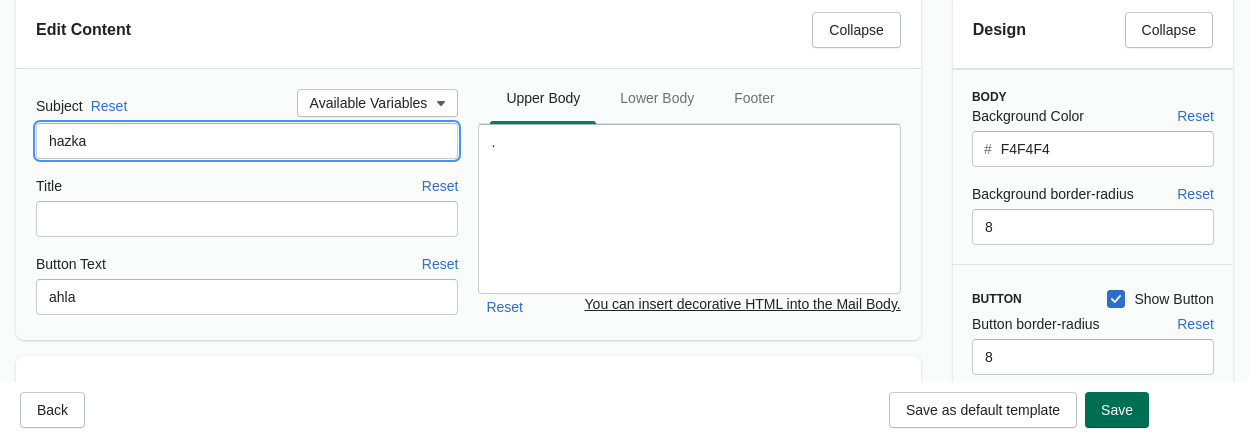 type on "hazka" 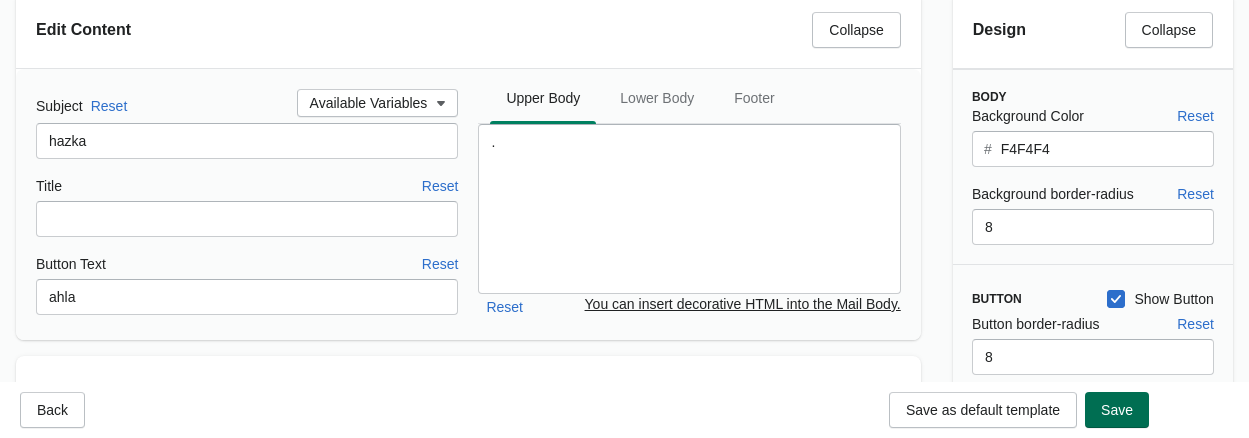 click on "Save" at bounding box center [1117, 410] 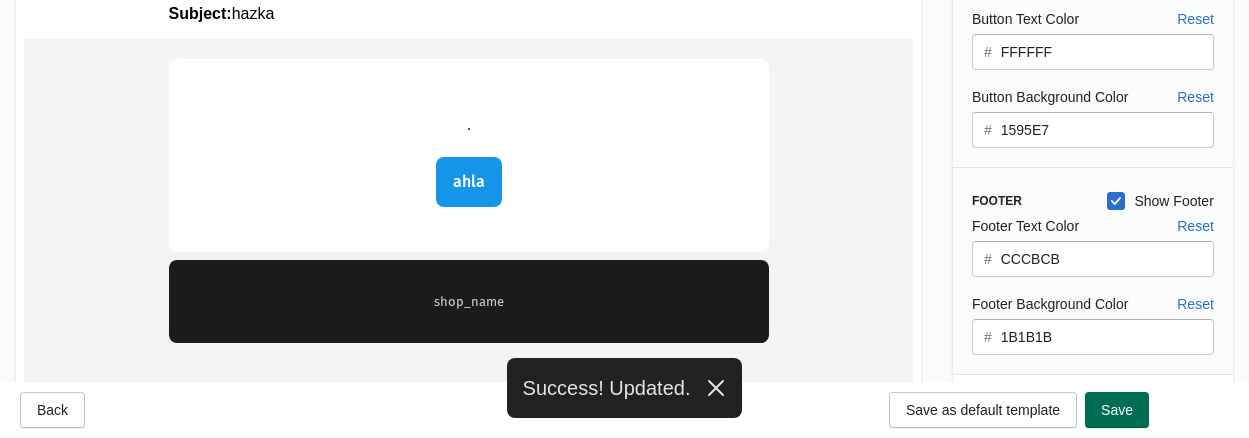 scroll, scrollTop: 846, scrollLeft: 0, axis: vertical 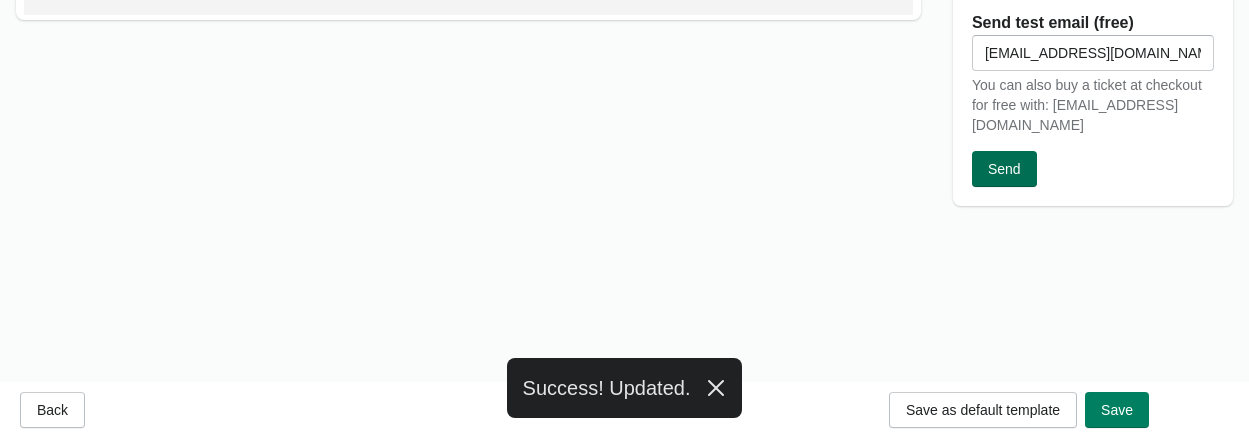 click on "Send" at bounding box center (1004, 169) 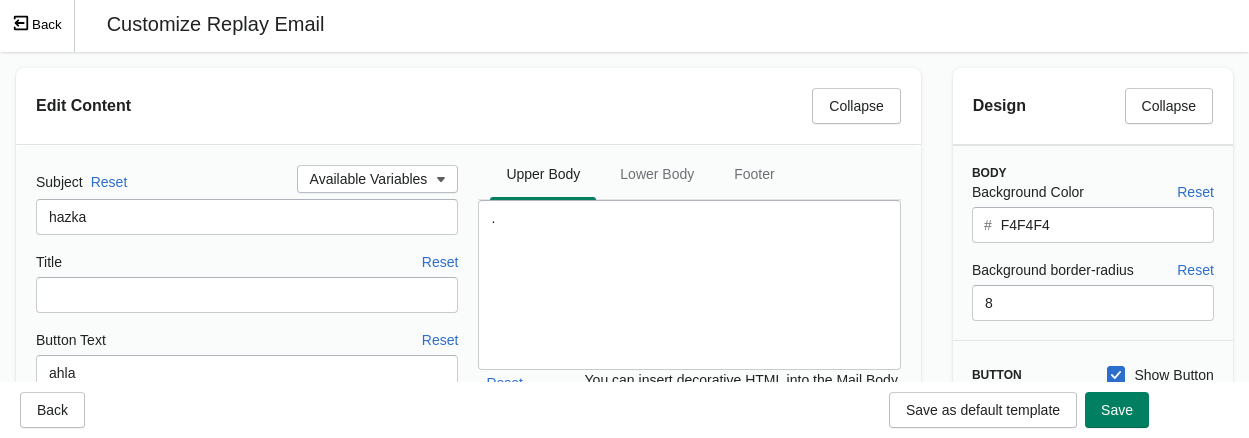 scroll, scrollTop: 0, scrollLeft: 0, axis: both 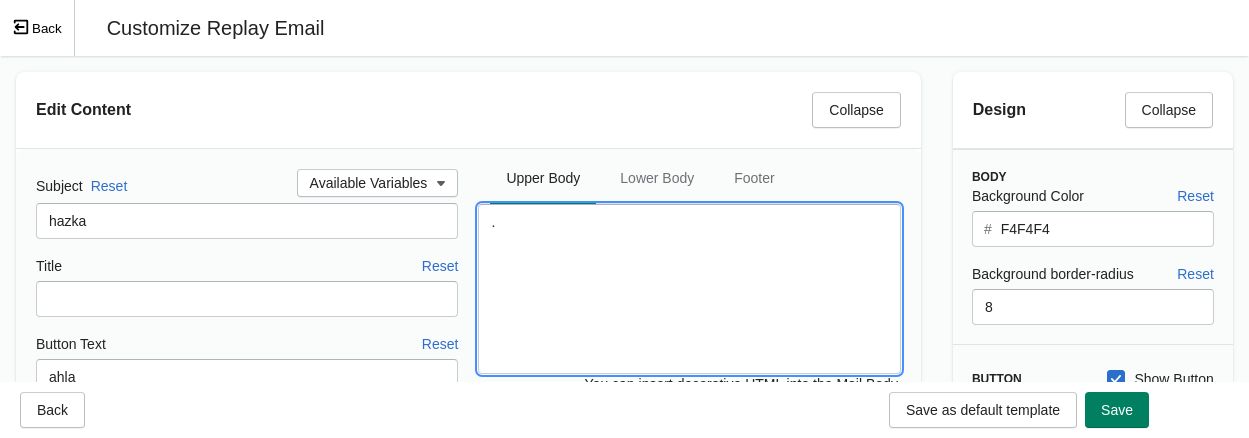 click on "." at bounding box center (689, 289) 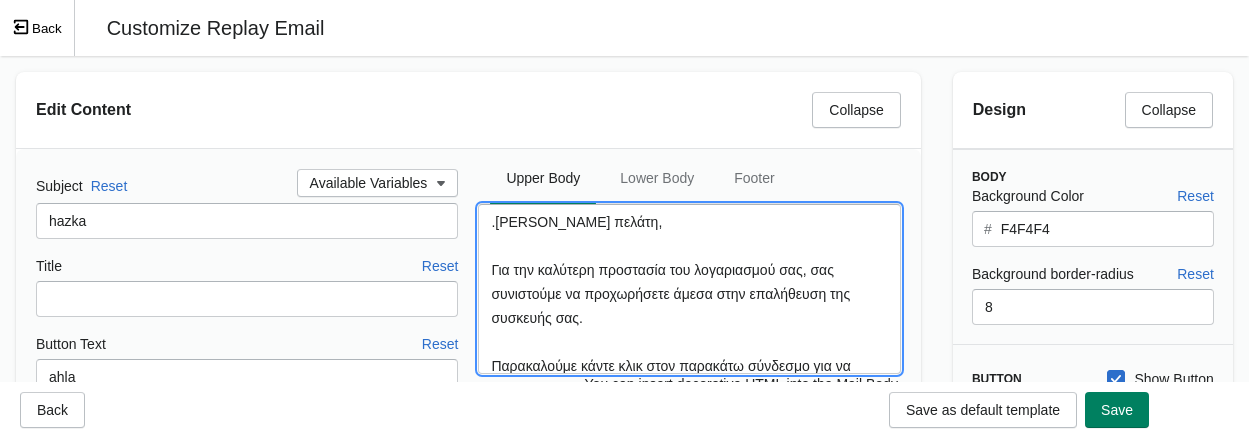 scroll, scrollTop: 26, scrollLeft: 0, axis: vertical 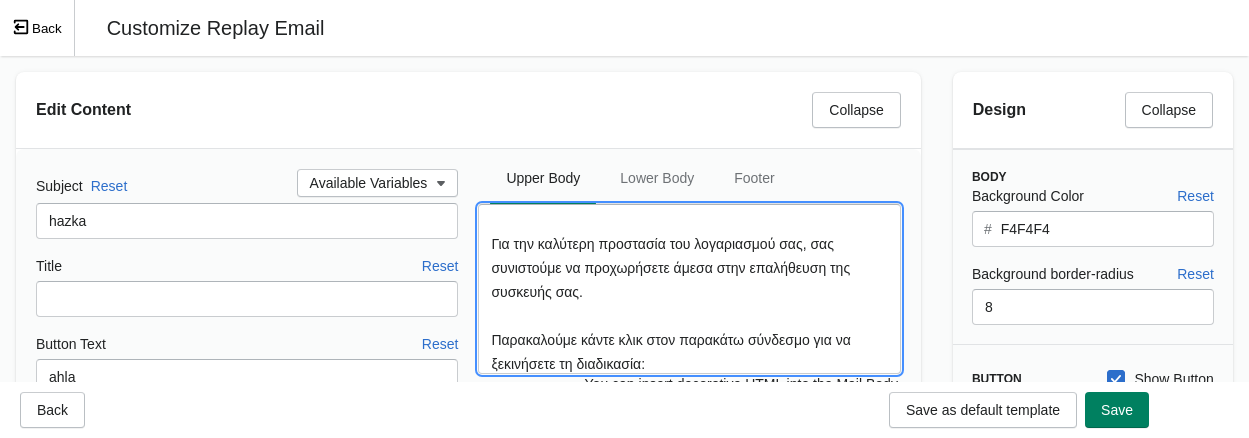 click on ".[PERSON_NAME] πελάτη,
Για την καλύτερη προστασία του λογαριασμού σας, σας συνιστούμε να προχωρήσετε άμεσα στην επαλήθευση της συσκευής σας.
Παρακαλούμε κάντε κλικ στον παρακάτω σύνδεσμο για να ξεκινήσετε τη διαδικασία:" at bounding box center (689, 289) 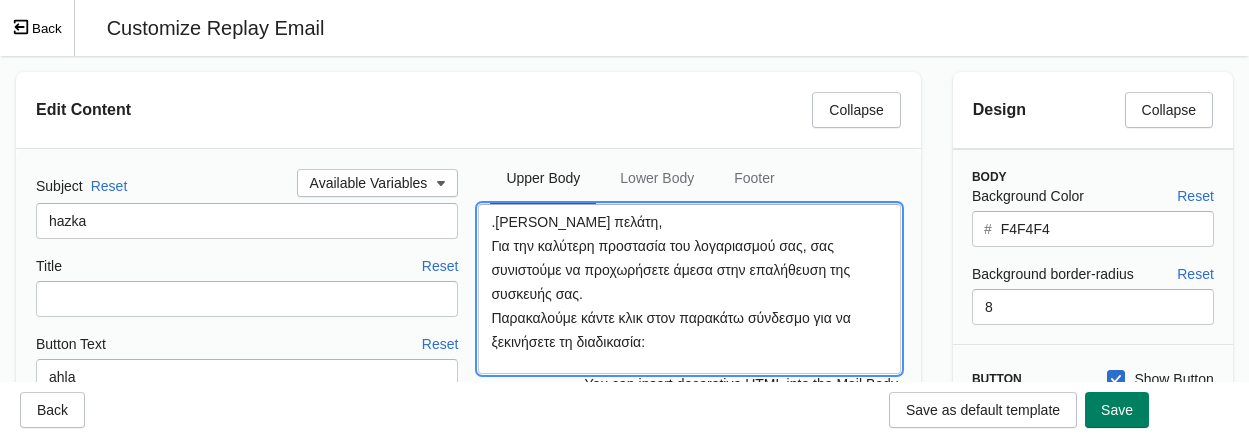 scroll, scrollTop: 0, scrollLeft: 0, axis: both 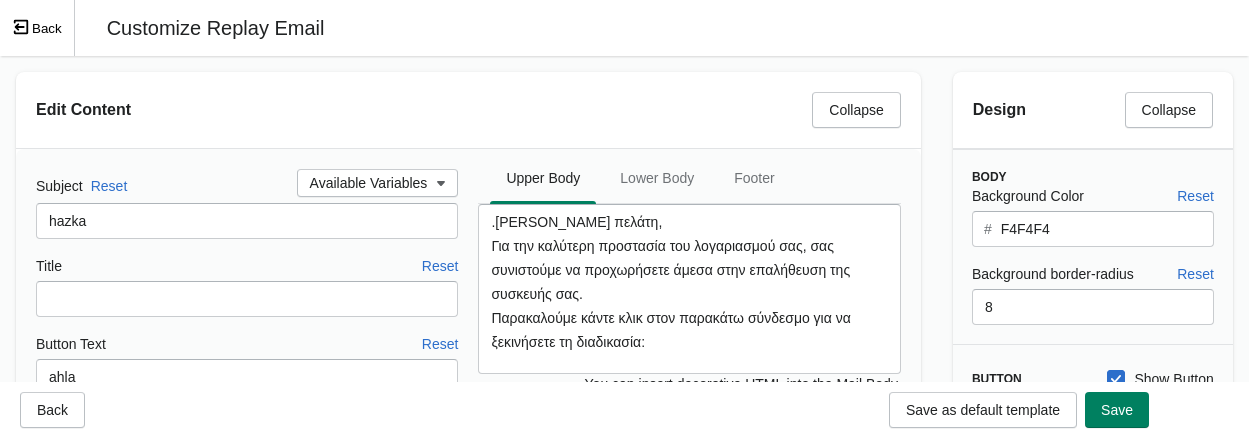 click on "Edit Content Collapse" at bounding box center (468, 110) 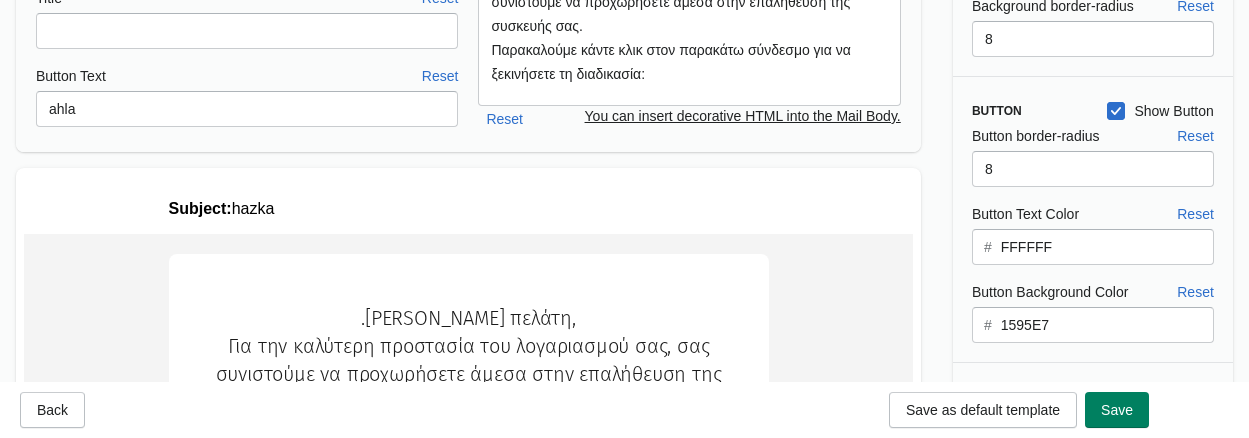 scroll, scrollTop: 183, scrollLeft: 0, axis: vertical 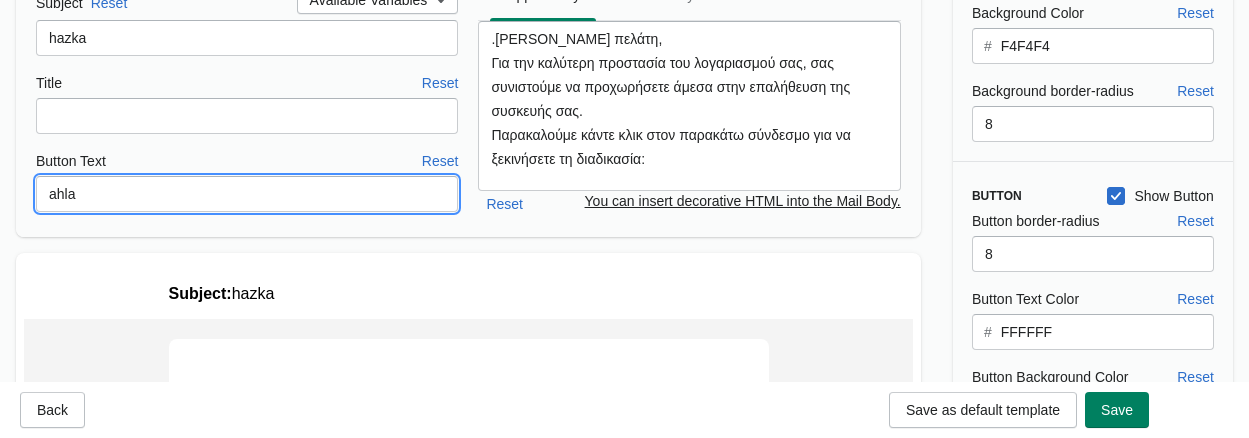 click on "ahla" at bounding box center (247, 194) 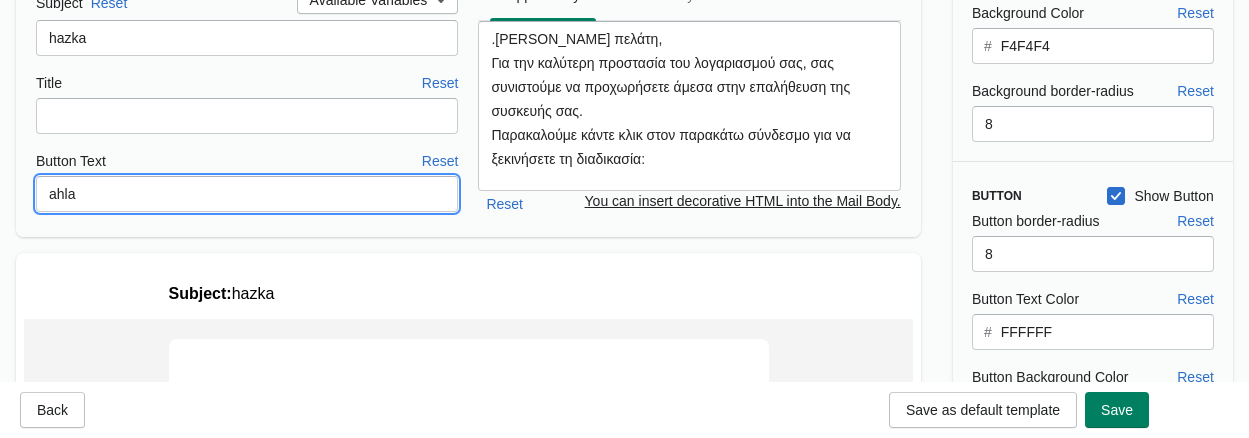 paste on "Επαλήθευση συσκευής" 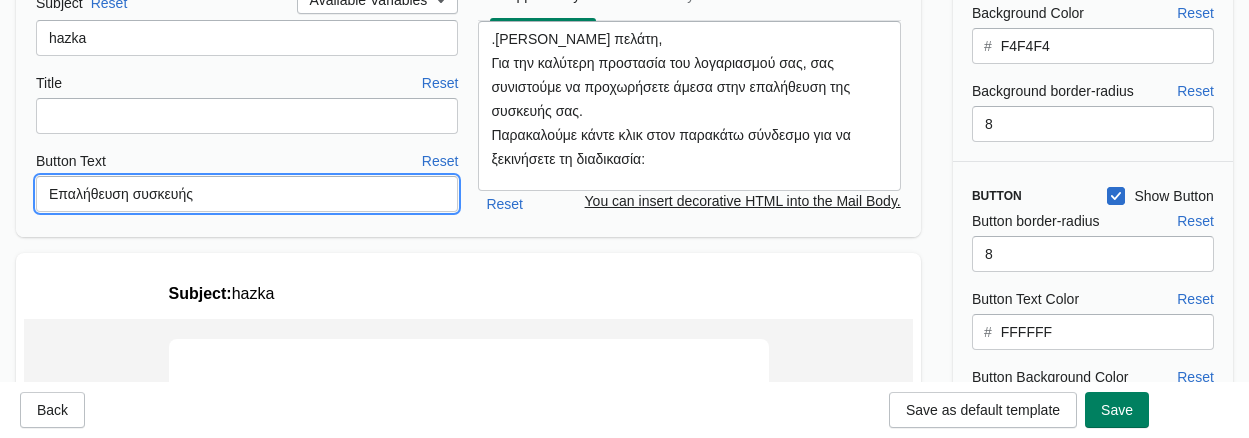 scroll, scrollTop: 0, scrollLeft: 0, axis: both 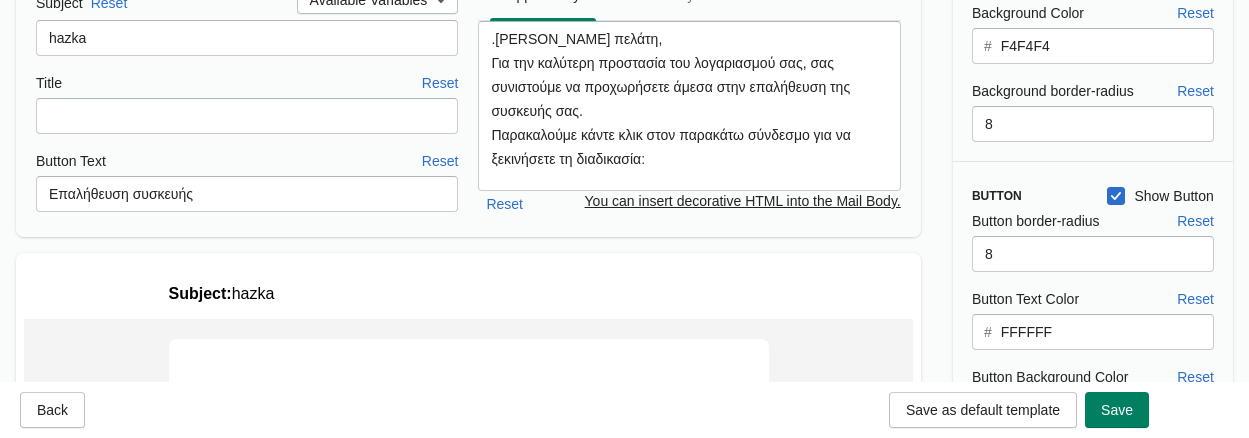 click on "Subject Reset Available Variables hazka Title Reset Button Text Reset Επαλήθευση συσκευής Upper Body Lower Body Footer Upper Body Lower Body Footer .[PERSON_NAME] πελάτη,
Για την καλύτερη προστασία του λογαριασμού σας, σας συνιστούμε να προχωρήσετε άμεσα στην επαλήθευση της συσκευής σας.
Παρακαλούμε κάντε κλικ στον παρακάτω σύνδεσμο για να ξεκινήσετε τη διαδικασία: .[PERSON_NAME] πελάτηundefined Για την καλύτερη προστασία του λογαριασμού σαςundefined σας συνιστούμε να προχωρήσετε άμεσα στην επαλήθευση της συσκευής σας. Παρακαλούμε κάντε κλικ στον παρακάτω σύνδεσμο για να ξεκινήσετε τη διαδικασία: Reset You can insert decorative HTML into the Mail Body." at bounding box center [468, 101] 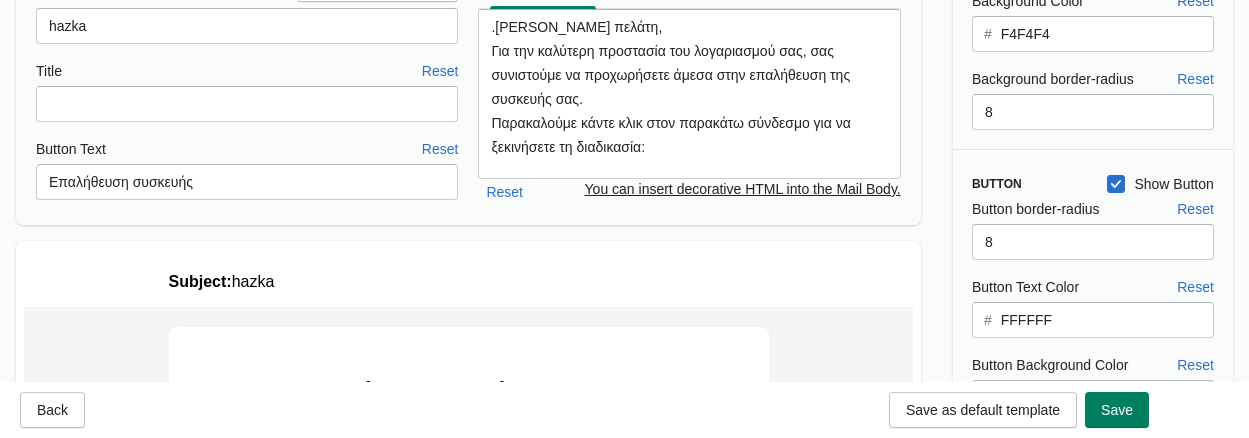 scroll, scrollTop: 183, scrollLeft: 0, axis: vertical 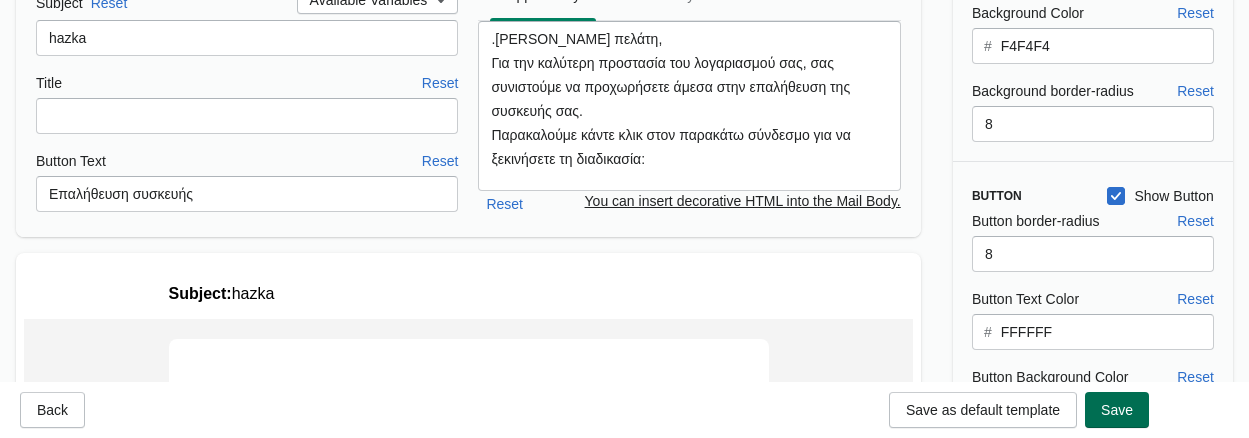 click on "Save" at bounding box center [1117, 410] 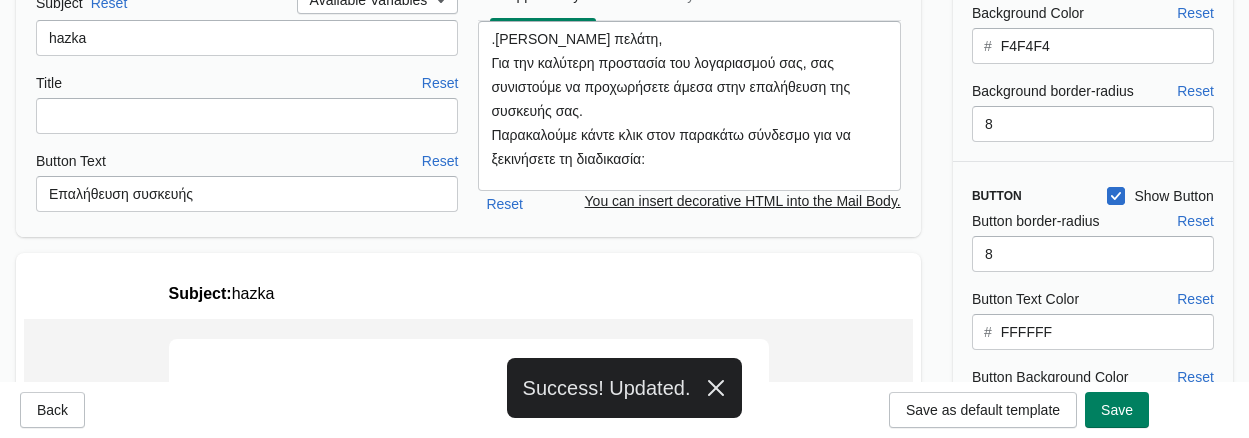 click on "Button border-radius Reset 8 Button Text Color Reset # FFFFFF Button Background Color Reset # 1595E7" at bounding box center (1083, 319) 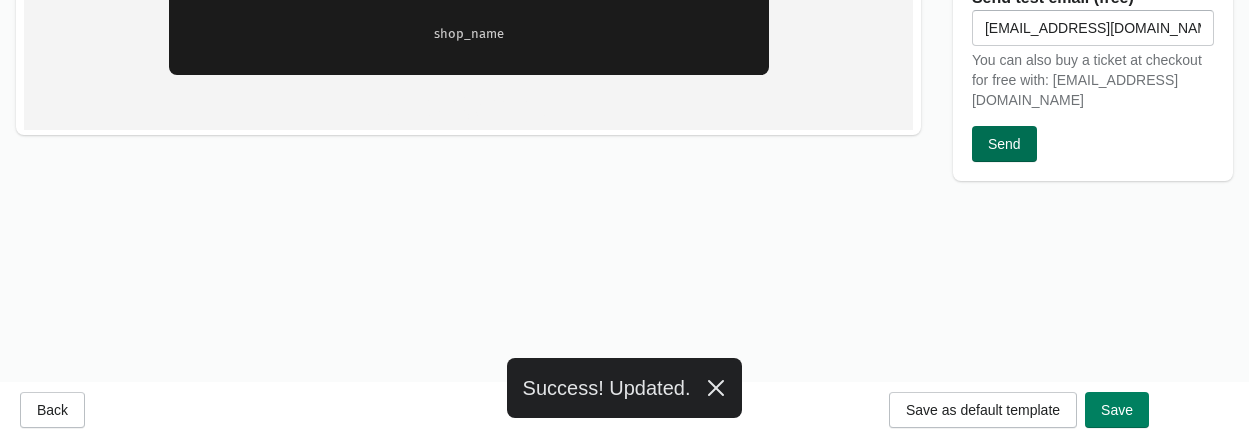 scroll, scrollTop: 869, scrollLeft: 0, axis: vertical 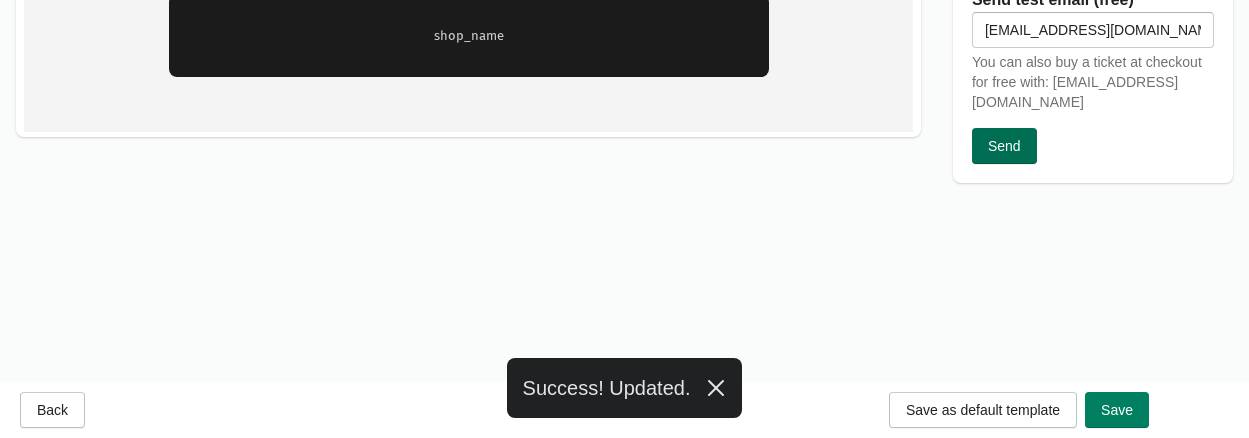 click on "Send" at bounding box center [1004, 146] 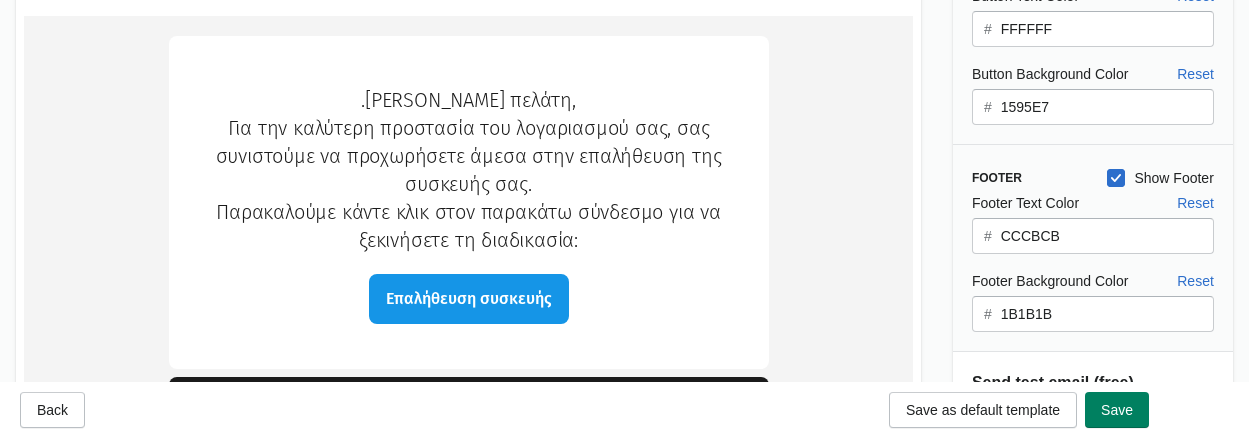 scroll, scrollTop: 103, scrollLeft: 0, axis: vertical 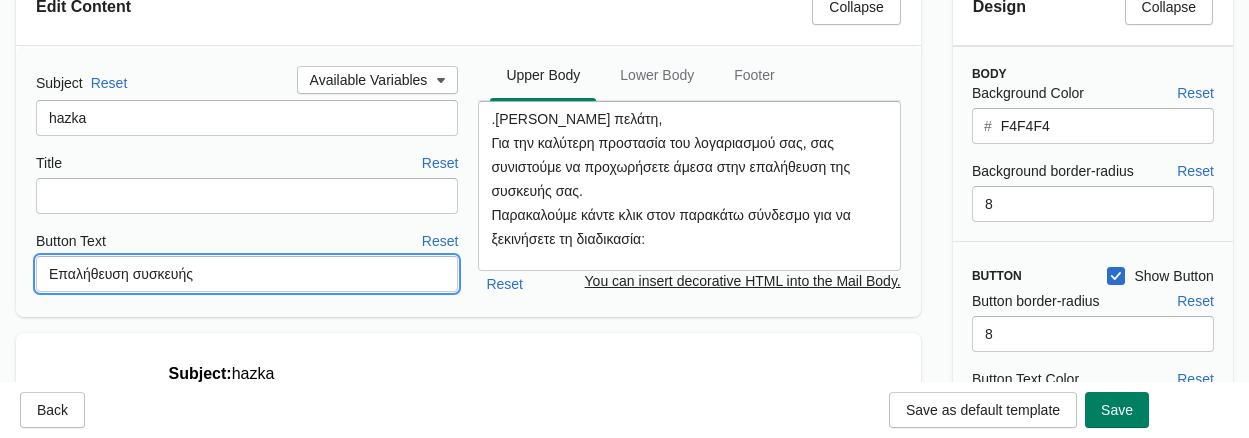 click on "Επαλήθευση συσκευής" at bounding box center [247, 274] 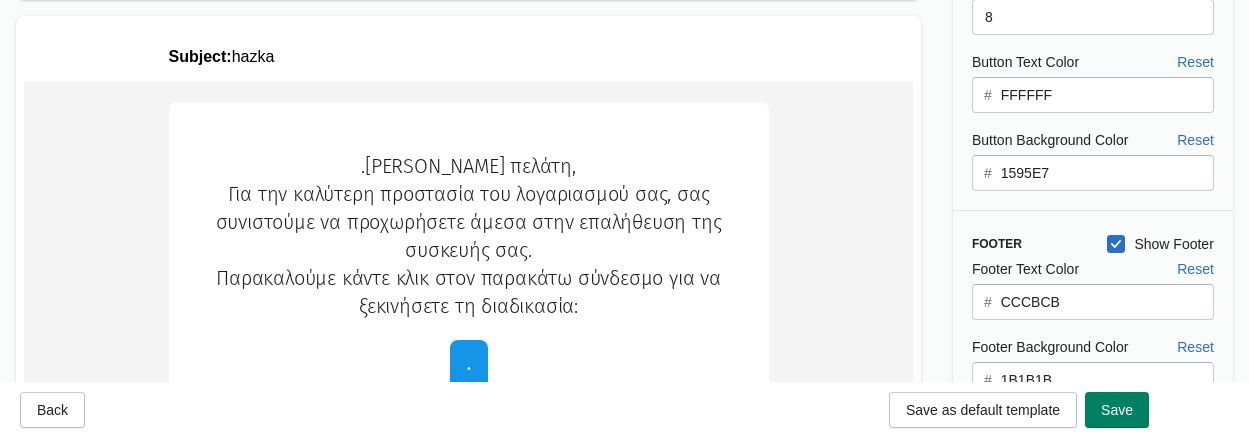scroll, scrollTop: 486, scrollLeft: 0, axis: vertical 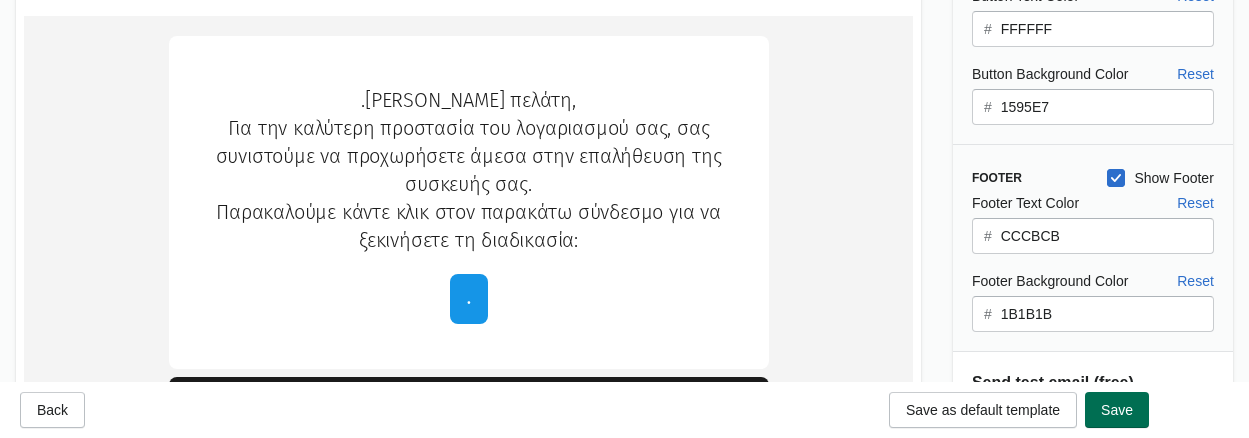 type on ".." 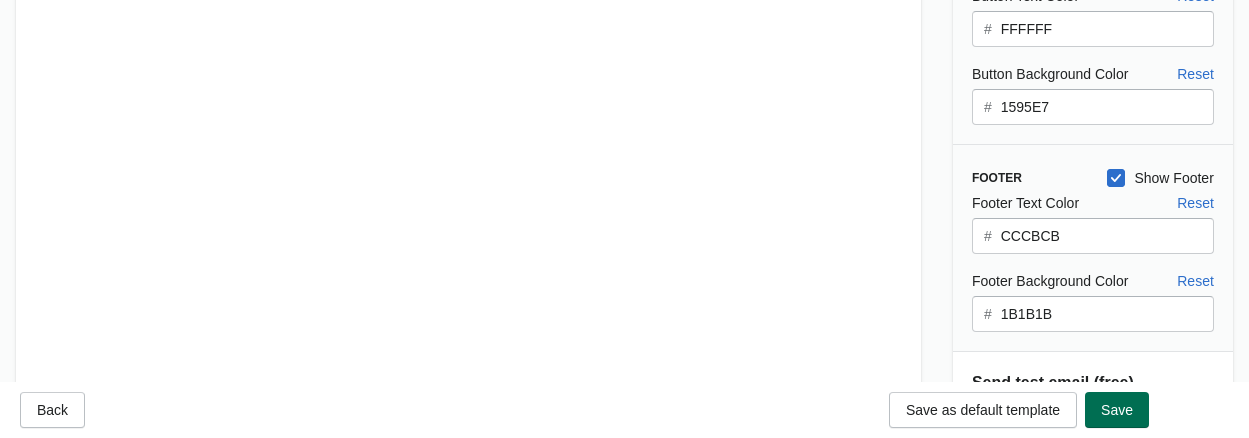 click on "Save" at bounding box center (1117, 410) 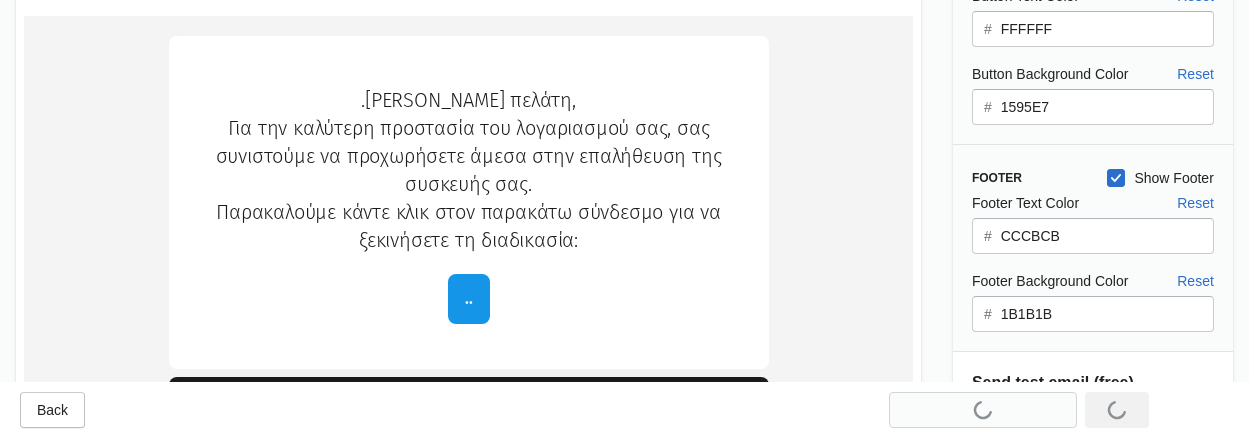 scroll, scrollTop: 0, scrollLeft: 0, axis: both 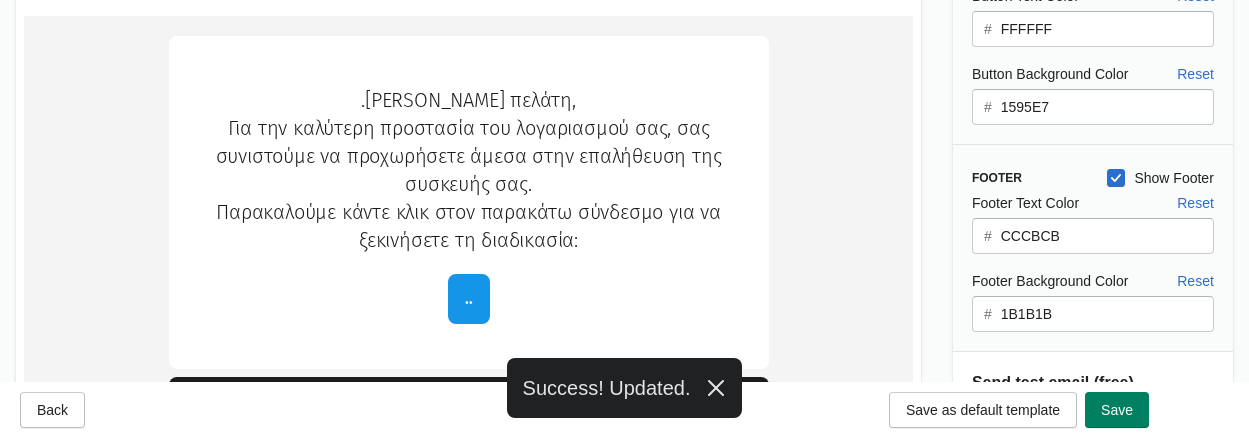 click on "Footer Text Color Reset # CCCBCB Footer Background Color Reset # 1B1B1B" at bounding box center (1083, 262) 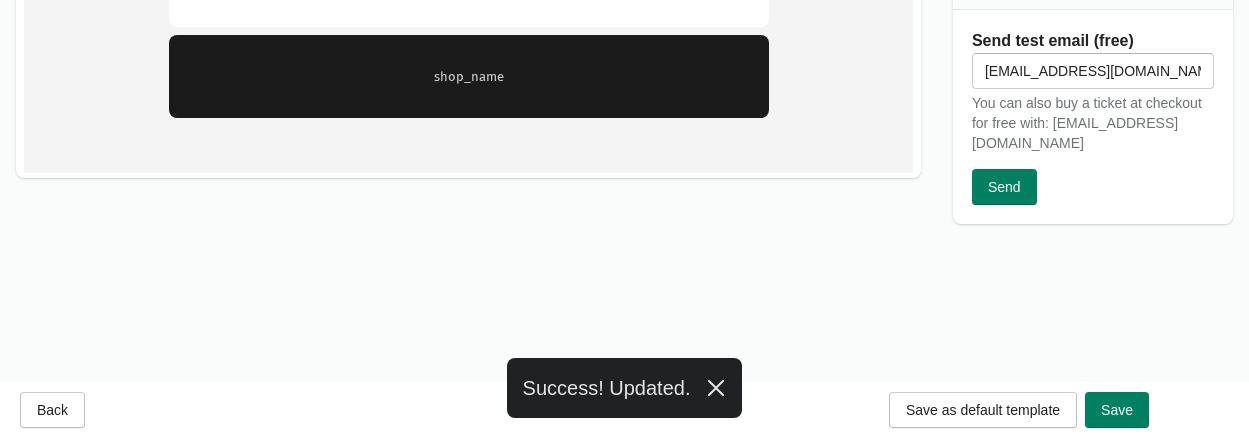scroll, scrollTop: 869, scrollLeft: 0, axis: vertical 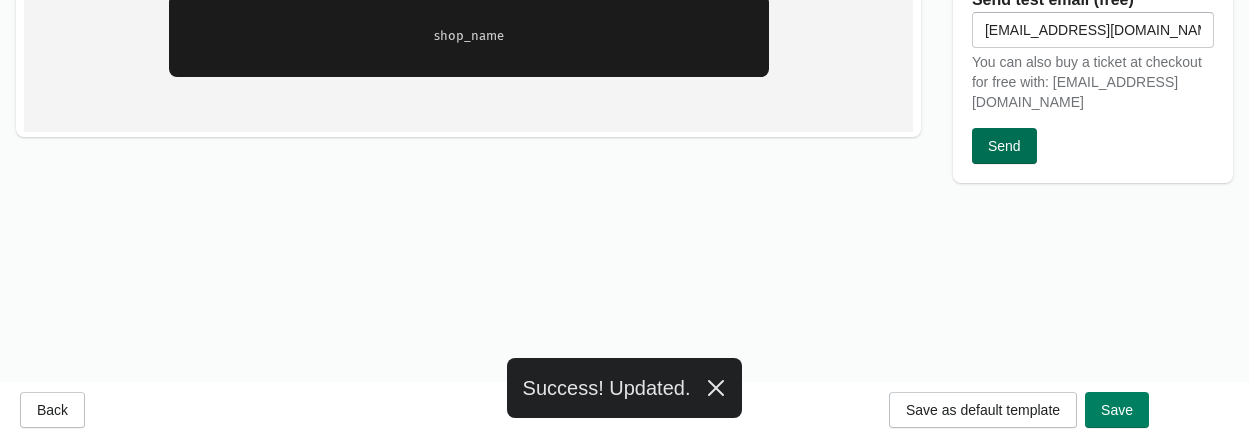 click on "Send" at bounding box center (1004, 146) 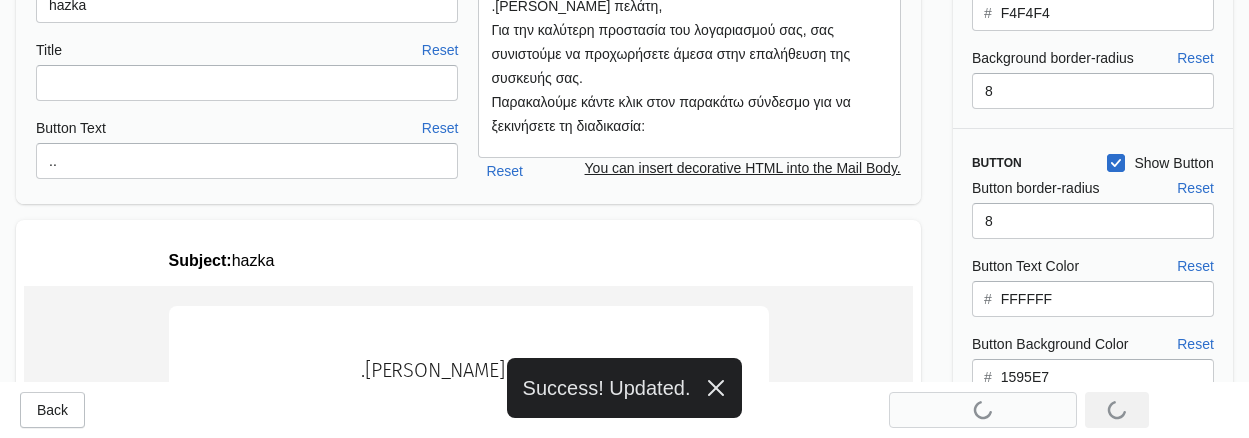 scroll, scrollTop: 103, scrollLeft: 0, axis: vertical 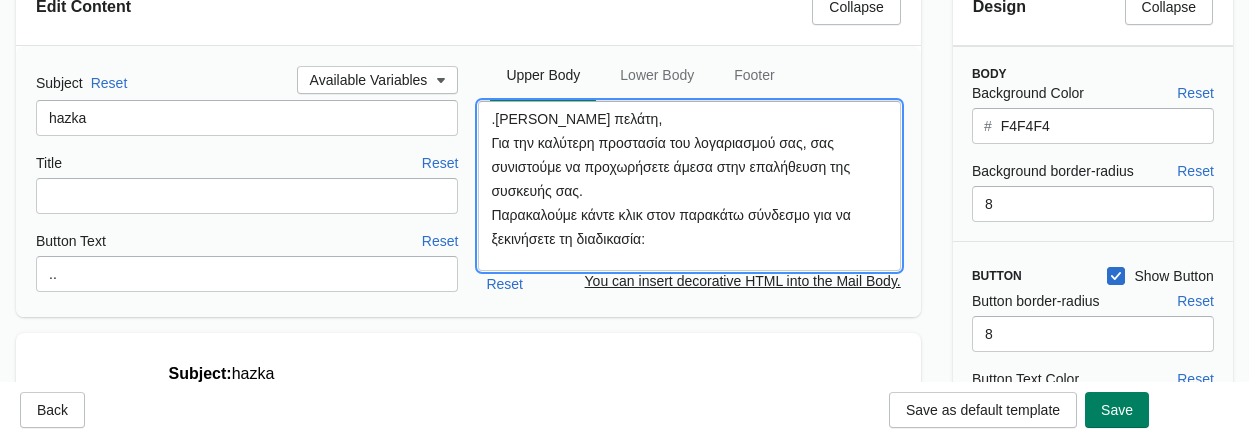 click on ".[PERSON_NAME] πελάτη,
Για την καλύτερη προστασία του λογαριασμού σας, σας συνιστούμε να προχωρήσετε άμεσα στην επαλήθευση της συσκευής σας.
Παρακαλούμε κάντε κλικ στον παρακάτω σύνδεσμο για να ξεκινήσετε τη διαδικασία:" at bounding box center [689, 186] 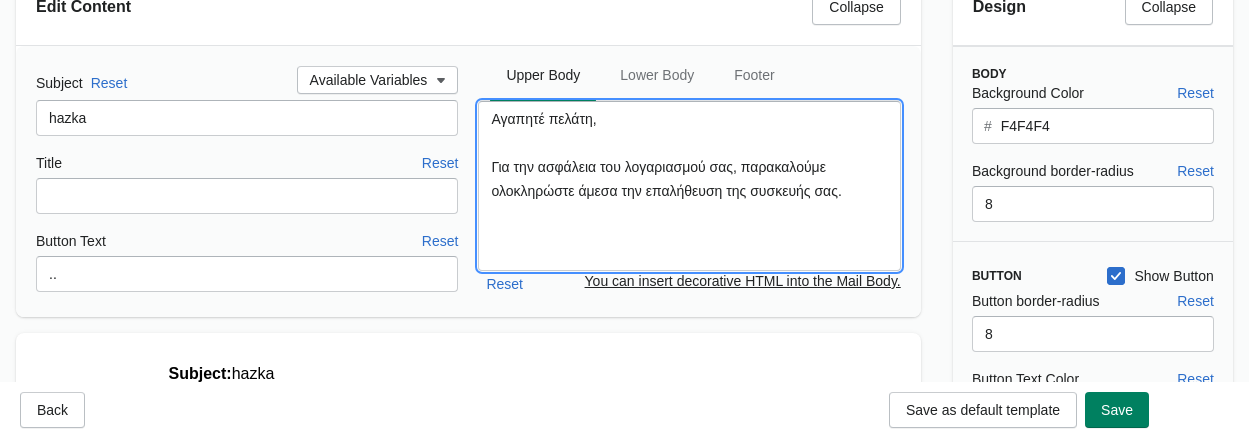 scroll, scrollTop: 0, scrollLeft: 0, axis: both 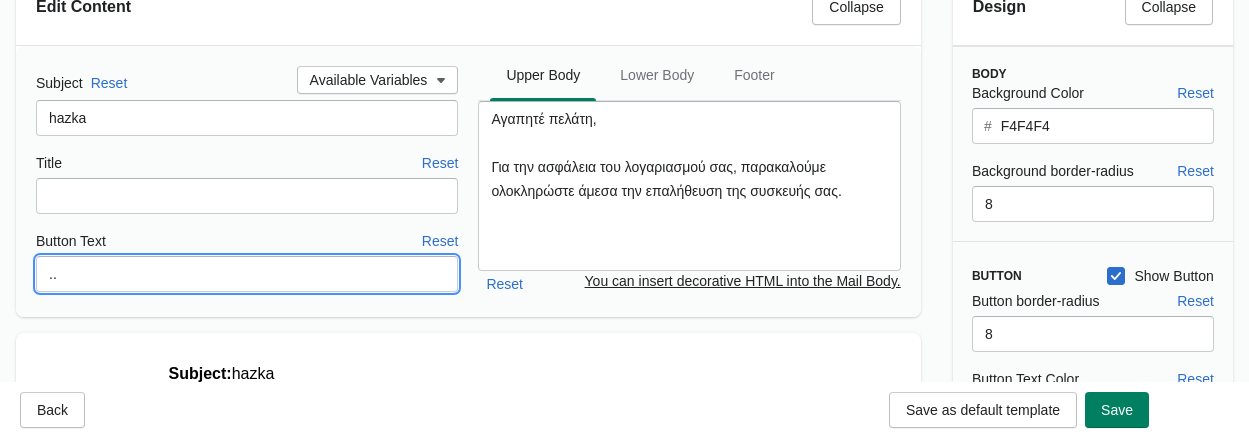 click on ".." at bounding box center (247, 274) 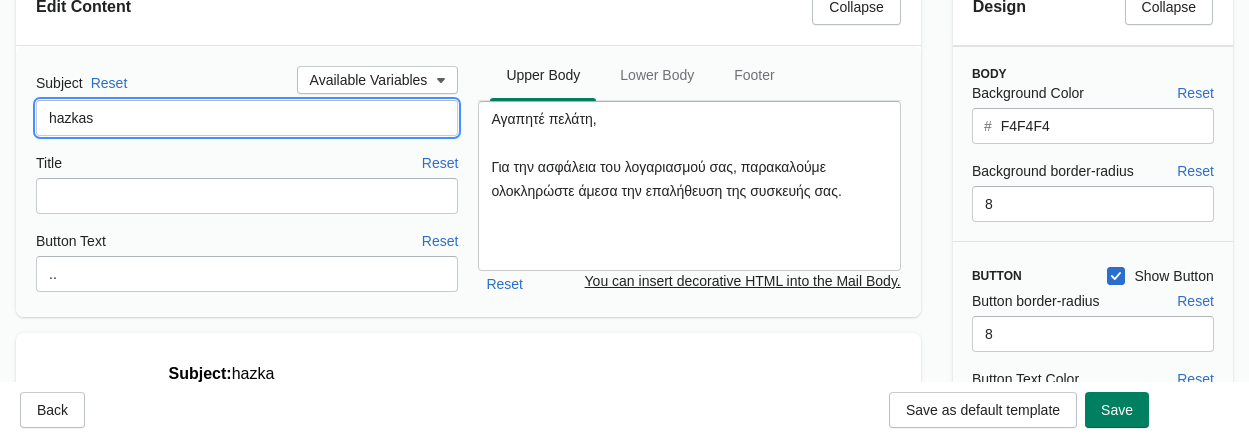 click on "hazkas" at bounding box center (247, 118) 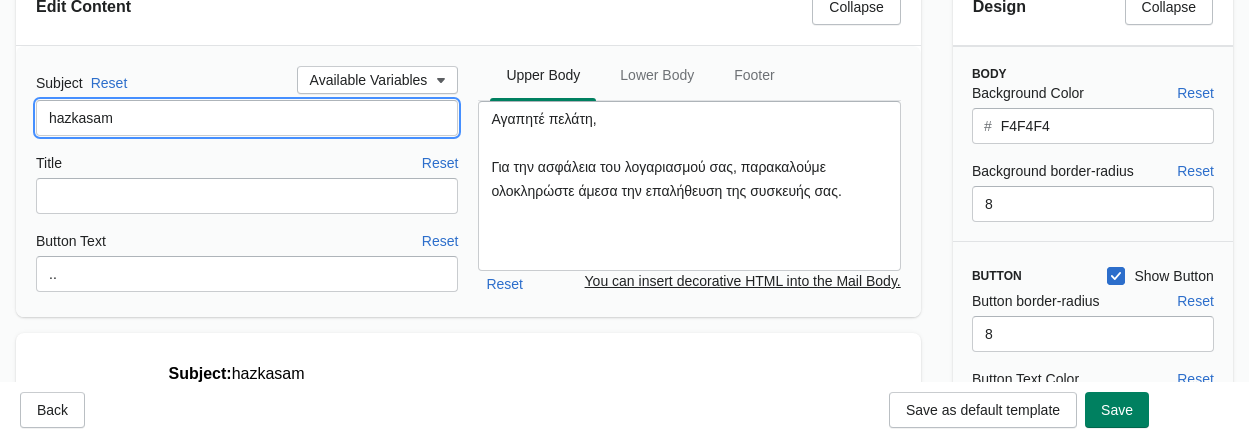 scroll, scrollTop: 0, scrollLeft: 0, axis: both 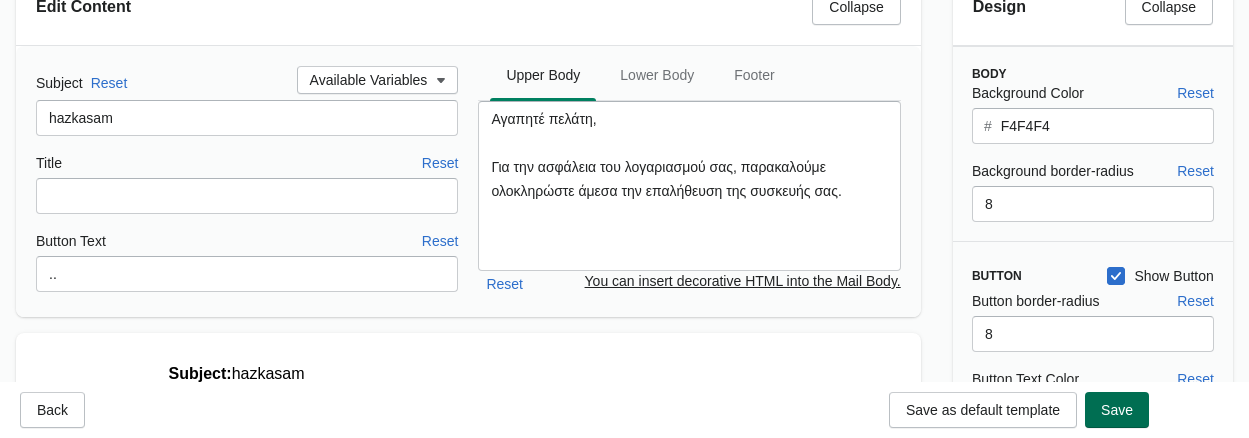 click on "Save" at bounding box center [1117, 410] 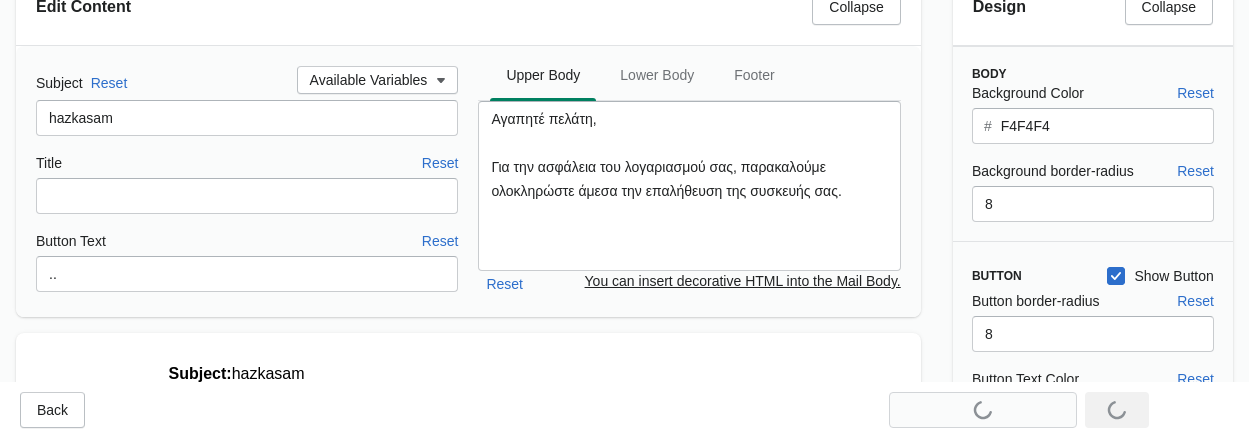 click on "Subject Reset Available Variables hazkasam Title Reset Button Text Reset .. Upper Body Lower Body Footer Upper Body Lower Body Footer Αγαπητέ πελάτη,
Για την ασφάλεια του λογαριασμού σας, παρακαλούμε ολοκληρώστε άμεσα την επαλήθευση της συσκευής σας. [PERSON_NAME] πελάτηundefined Για την ασφάλεια του λογαριασμού σαςundefined παρακαλούμε ολοκληρώστε άμεσα την επαλήθευση της συσκευής σας. Reset You can insert decorative HTML into the Mail Body." at bounding box center (468, 181) 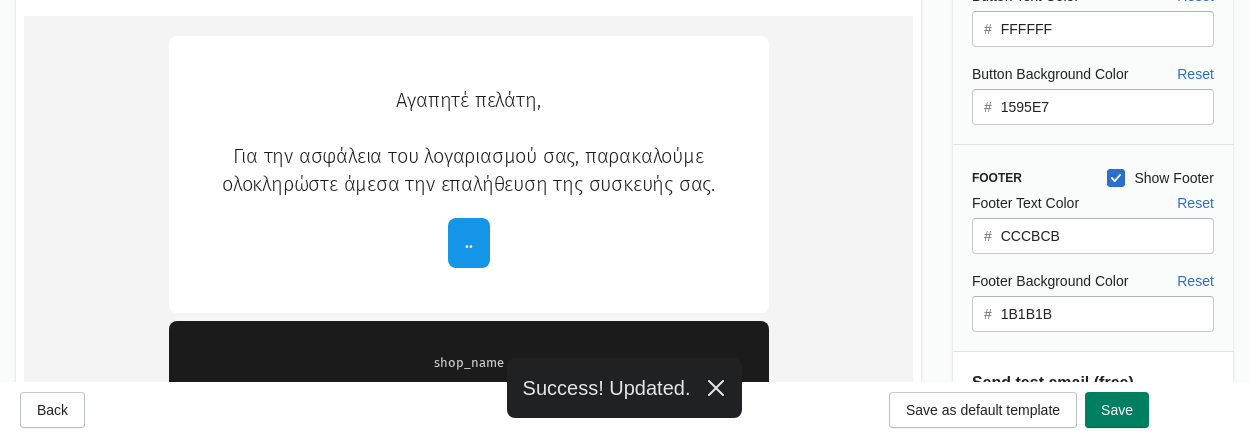 scroll, scrollTop: 869, scrollLeft: 0, axis: vertical 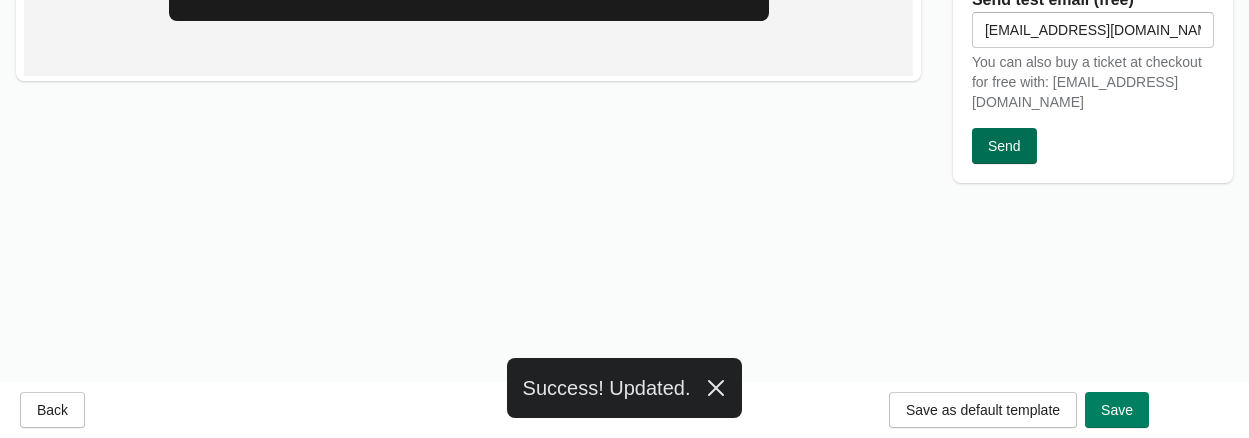 click on "Send" at bounding box center [1004, 146] 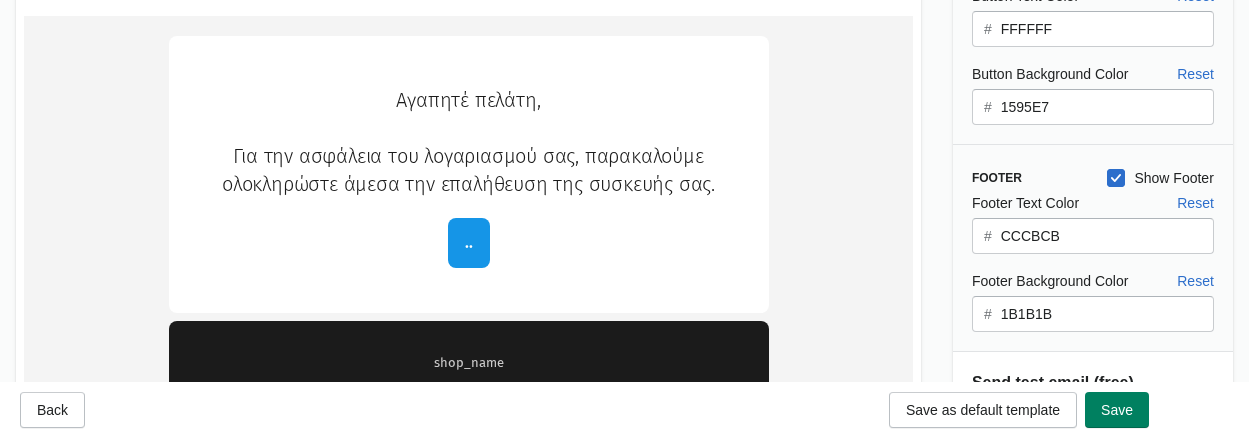 scroll, scrollTop: 103, scrollLeft: 0, axis: vertical 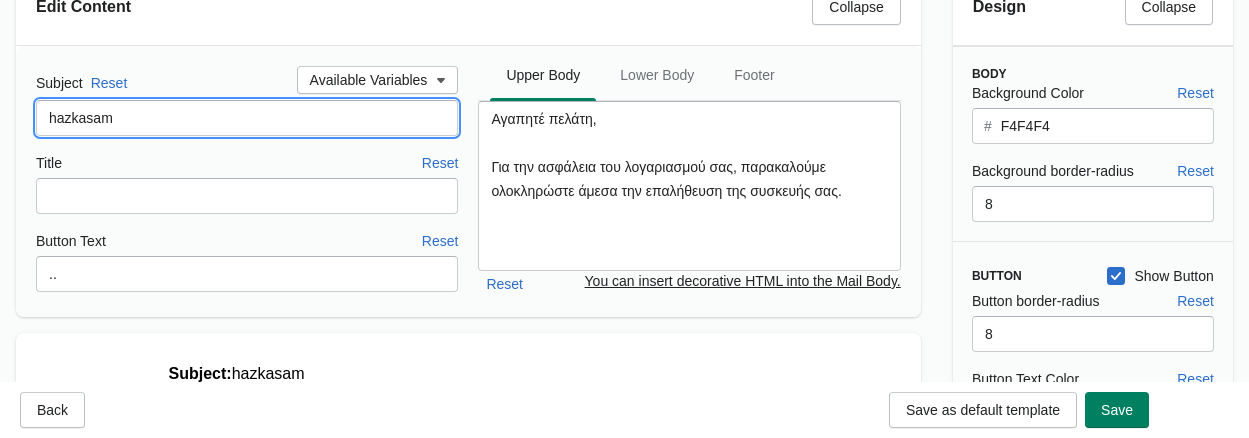 click on "hazkasam" at bounding box center [247, 118] 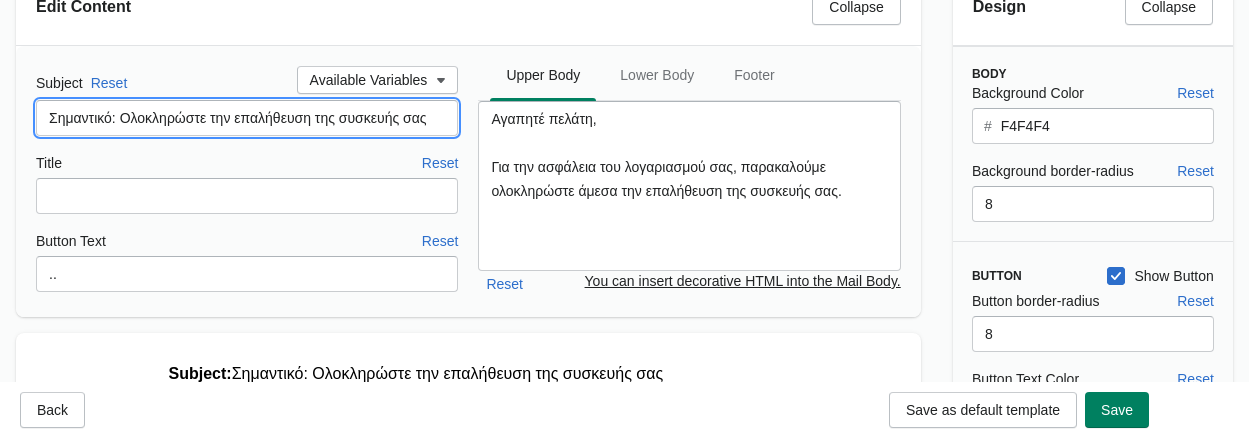 scroll, scrollTop: 0, scrollLeft: 0, axis: both 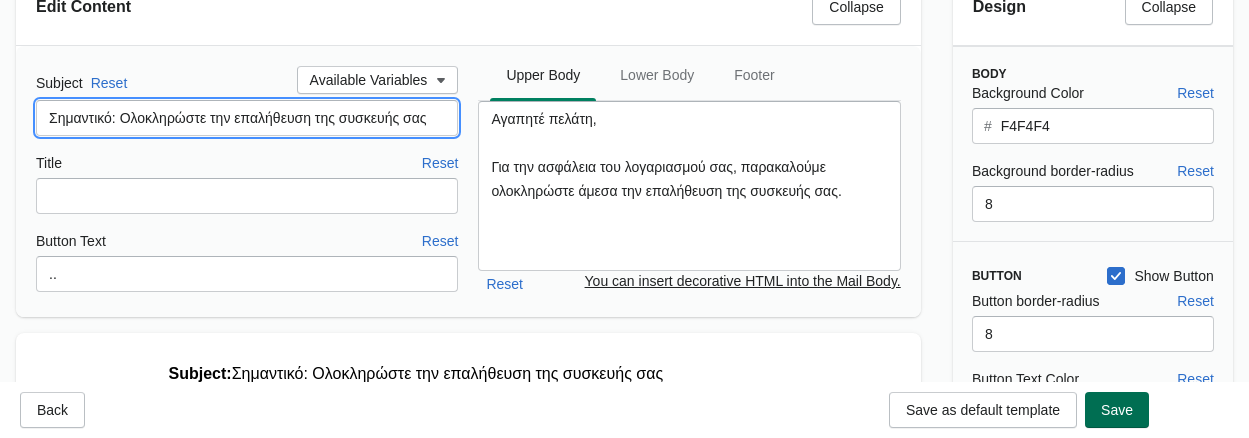 type on "Σημαντικό: Ολοκληρώστε την επαλήθευση της συσκευής σας" 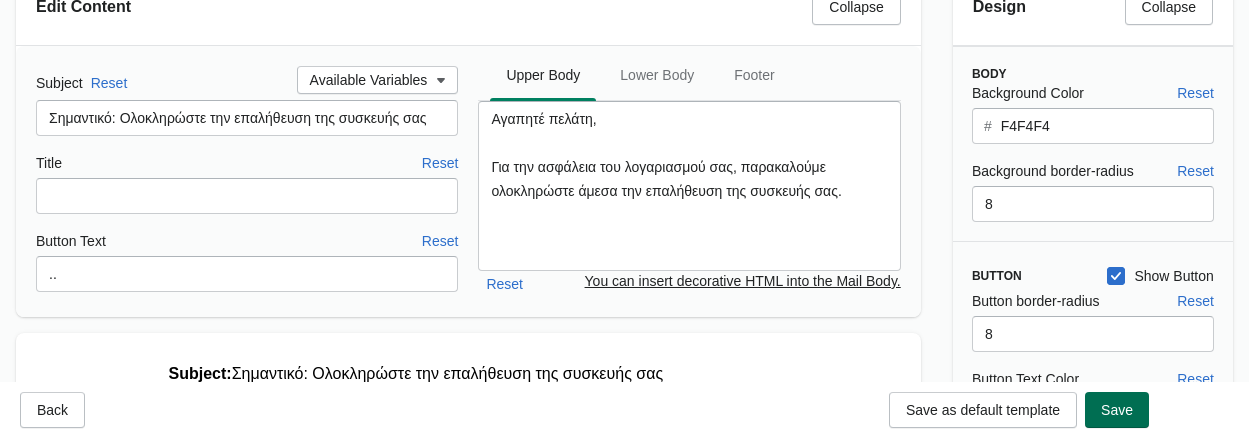 click on "Save" at bounding box center [1117, 410] 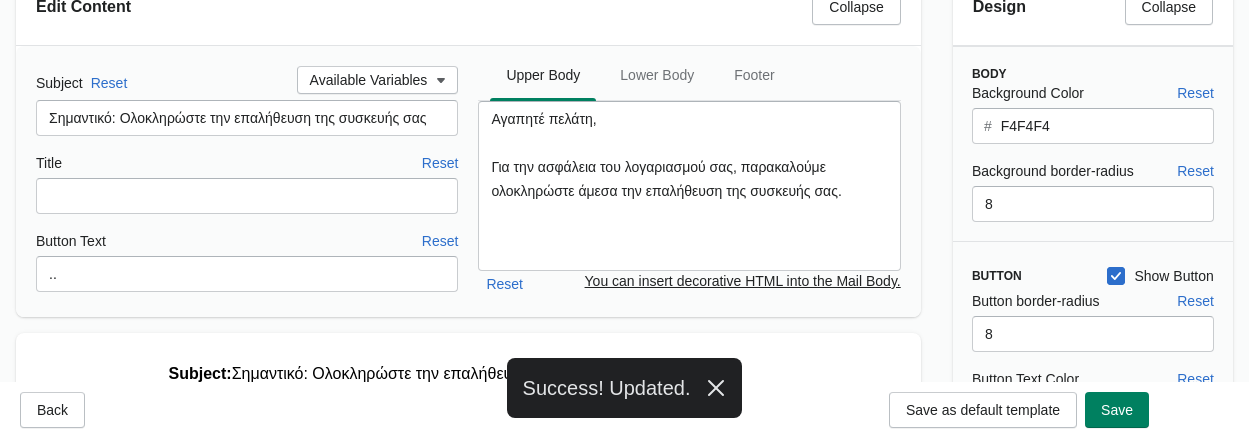 click on "Button Show Button" at bounding box center [1085, 268] 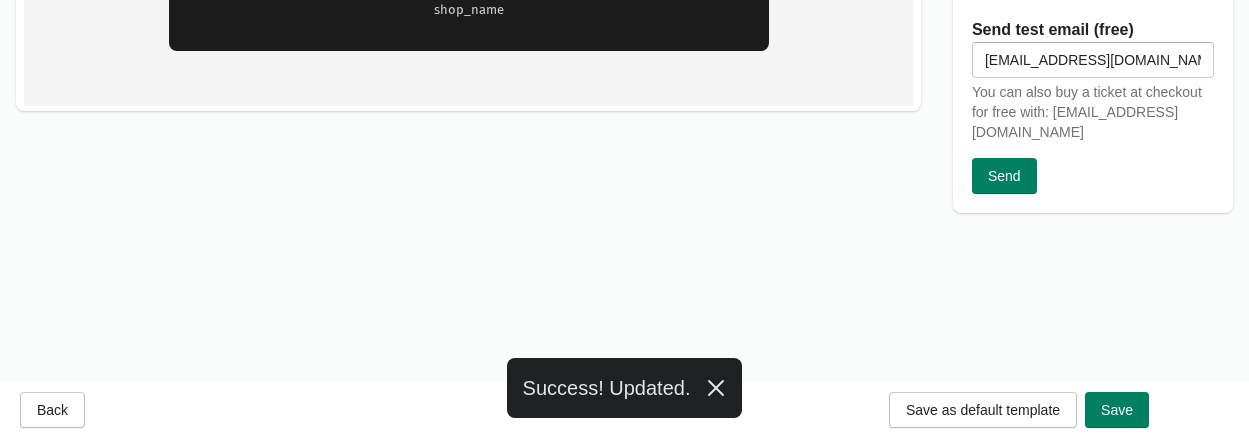 scroll, scrollTop: 869, scrollLeft: 0, axis: vertical 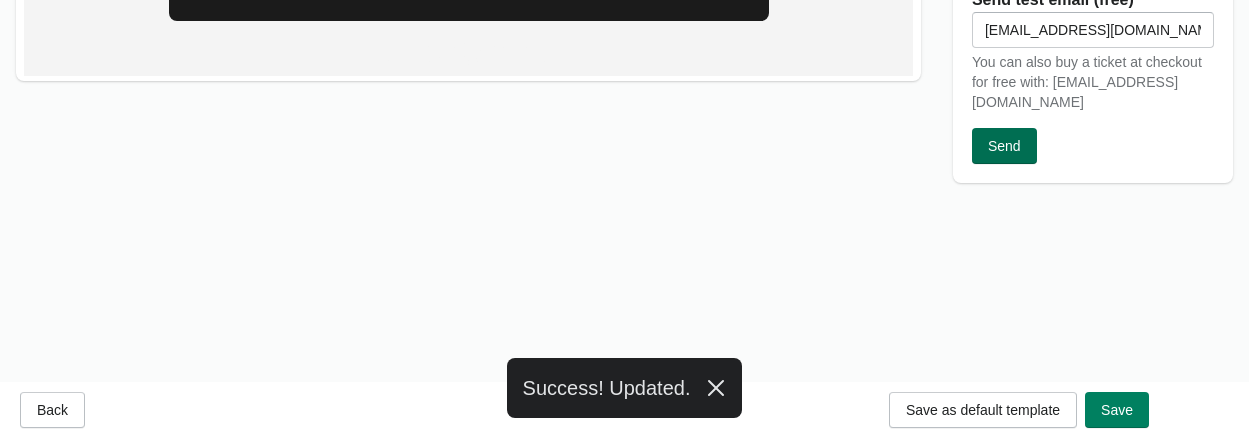 click on "Send" at bounding box center (1004, 146) 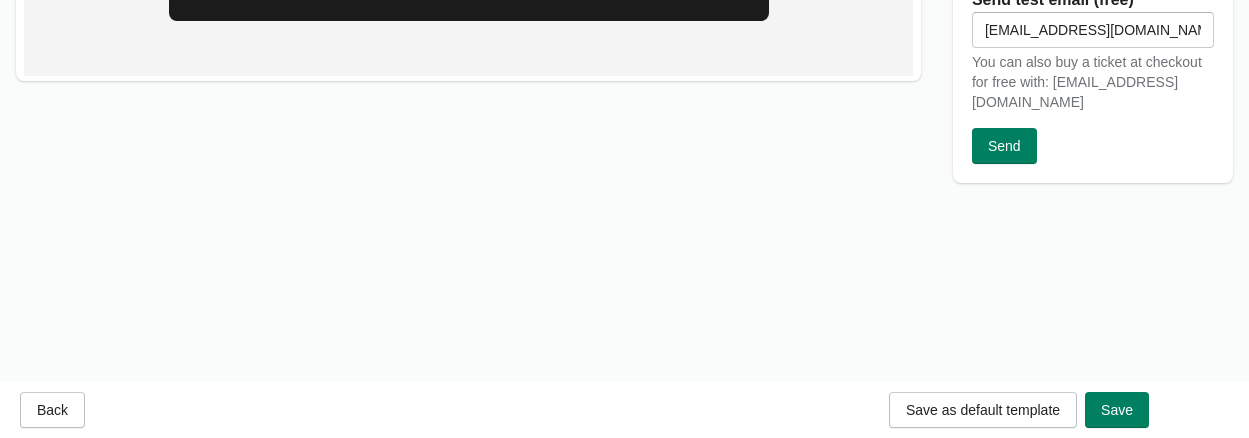 click on "Edit Content Collapse Subject Reset Available Variables Σημαντικό: Ολοκληρώστε την επαλήθευση της συσκευής σας Title Reset Button Text Reset .. Upper Body Lower Body Footer Upper Body Lower Body Footer Αγαπητέ πελάτη,
Για την ασφάλεια του λογαριασμού σας, παρακαλούμε ολοκληρώστε άμεσα την επαλήθευση της συσκευής σας. [PERSON_NAME] πελάτηundefined Για την ασφάλεια του λογαριασμού σαςundefined παρακαλούμε ολοκληρώστε άμεσα την επαλήθευση της συσκευής σας. Reset You can insert decorative HTML into the Mail Body. Design Collapse Body Background Color Reset # F4F4F4 Background border-radius Reset 8 Button Show Button Button border-radius Reset 8 Button Text Color Reset # FFFFFF Button Background Color Reset # 1595E7 Footer Show Footer Footer Text Color Reset # CCCBCB Reset # Send" at bounding box center [624, -277] 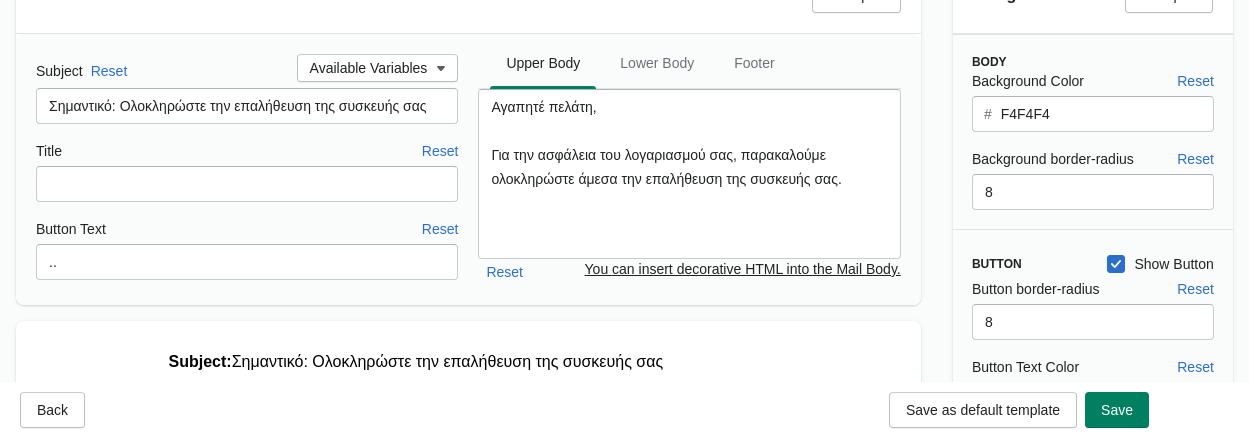 scroll, scrollTop: 103, scrollLeft: 0, axis: vertical 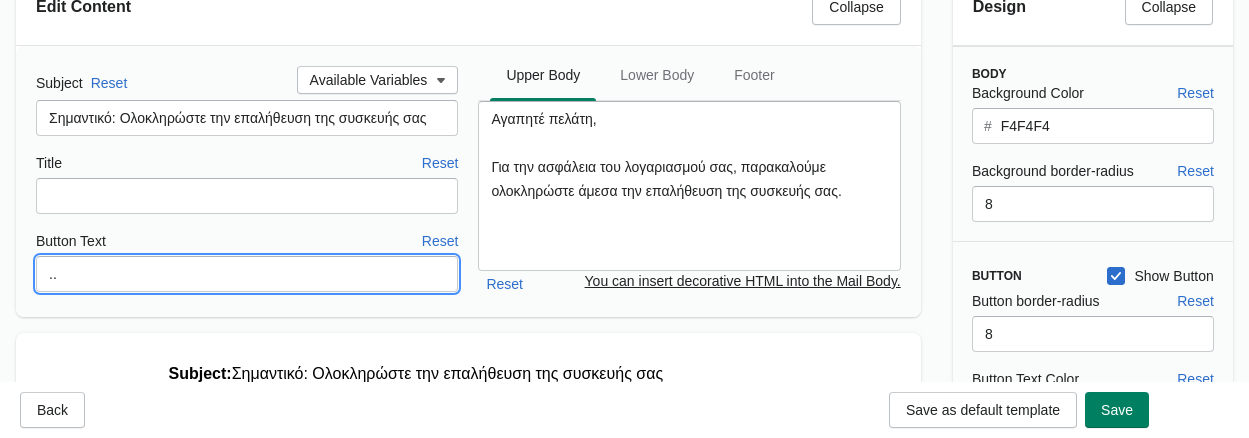 click on ".." at bounding box center [247, 274] 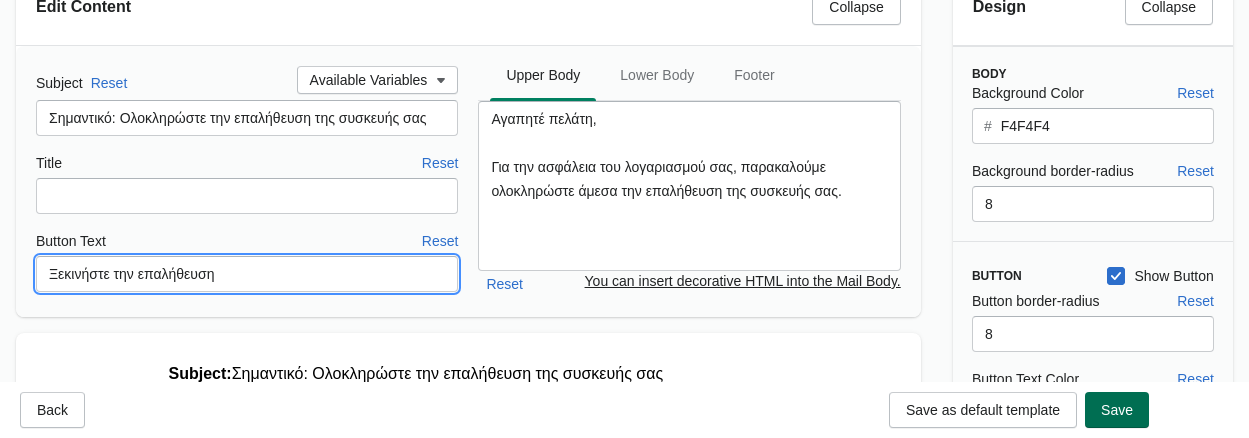 type on "Ξεκινήστε την επαλήθευση" 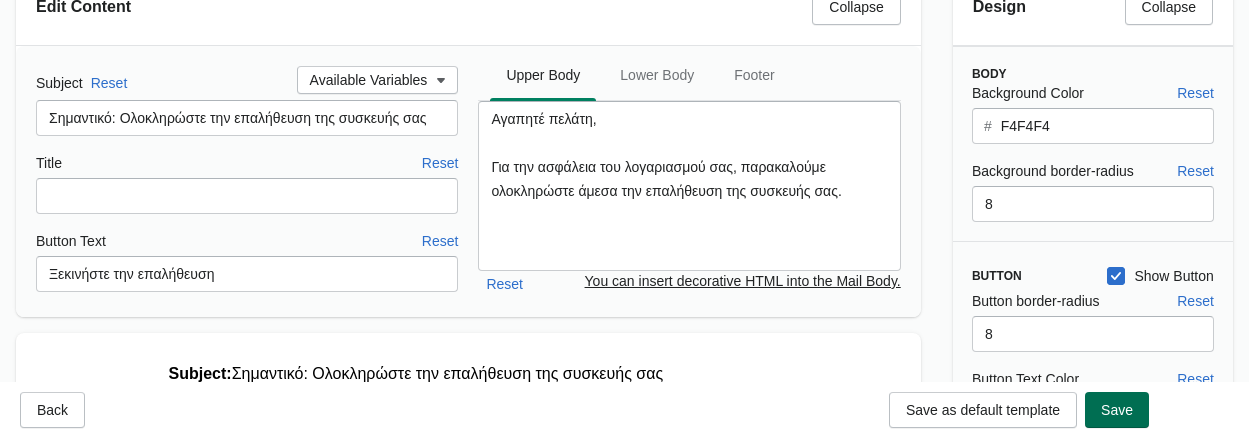 click on "Save" at bounding box center (1117, 410) 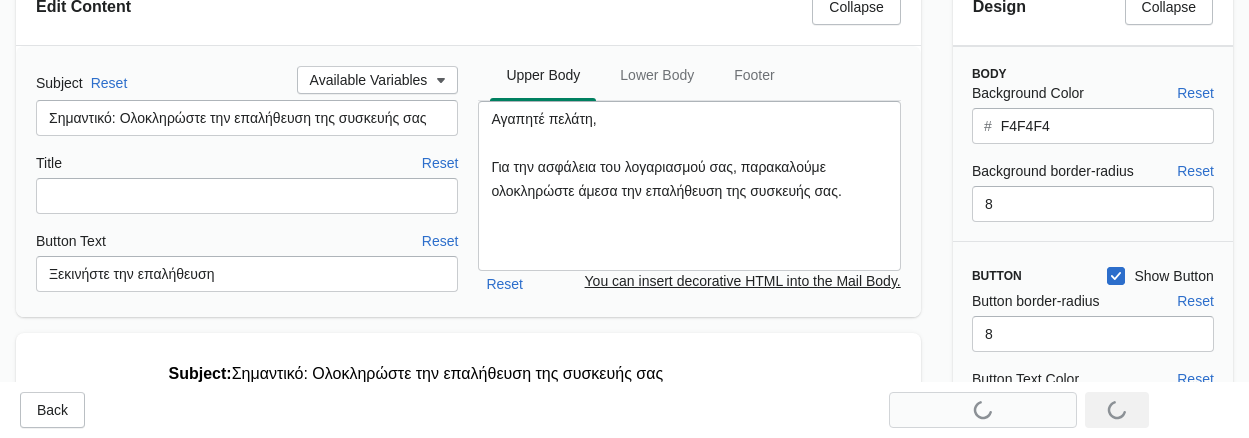 scroll, scrollTop: 0, scrollLeft: 0, axis: both 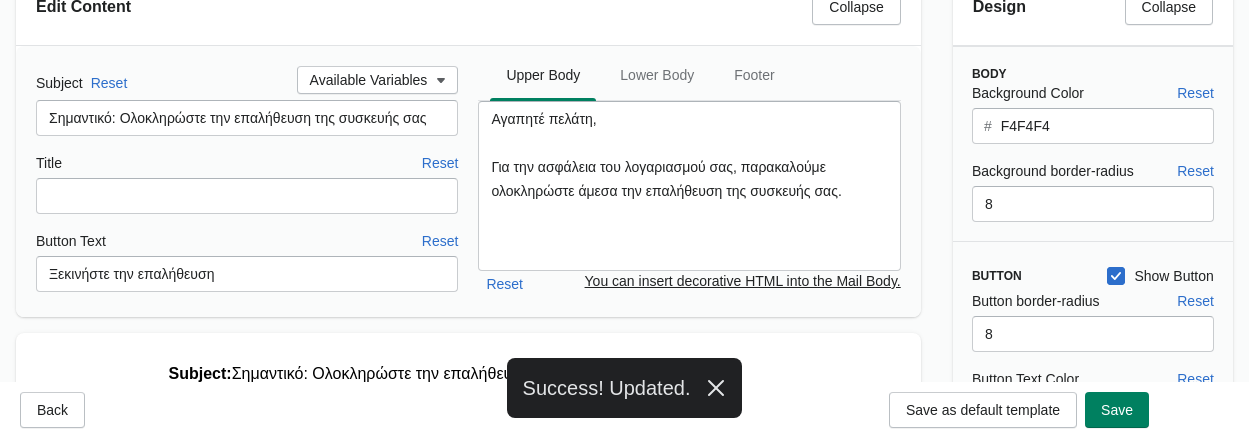 click on "Button Show Button Button border-radius Reset 8 Button Text Color Reset # FFFFFF Button Background Color Reset # 1595E7" at bounding box center (1093, 383) 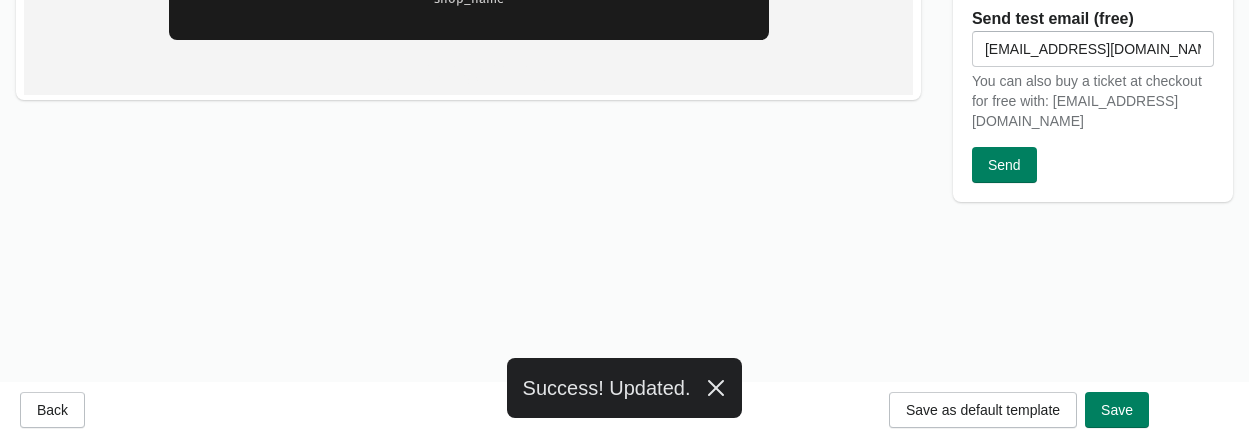 scroll, scrollTop: 869, scrollLeft: 0, axis: vertical 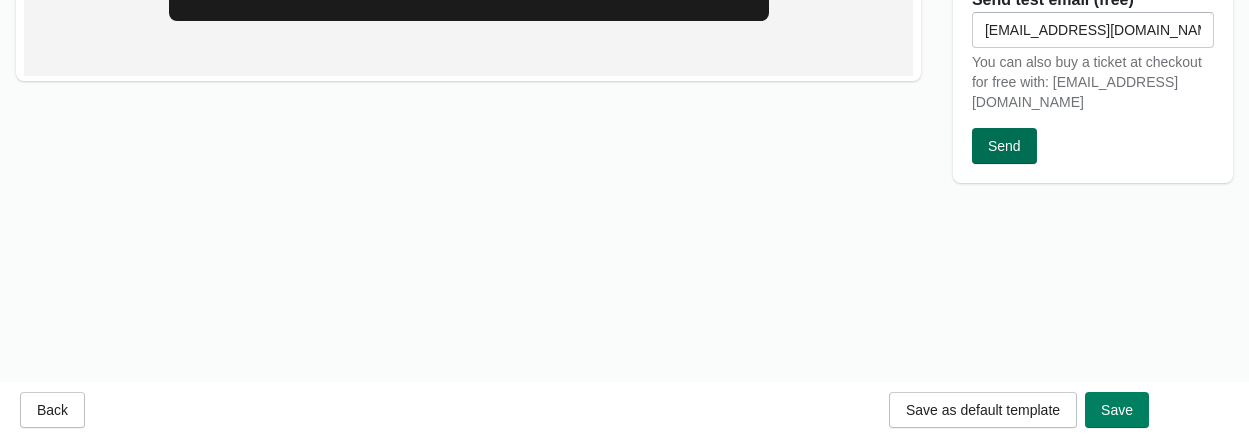 click on "Send" at bounding box center [1004, 146] 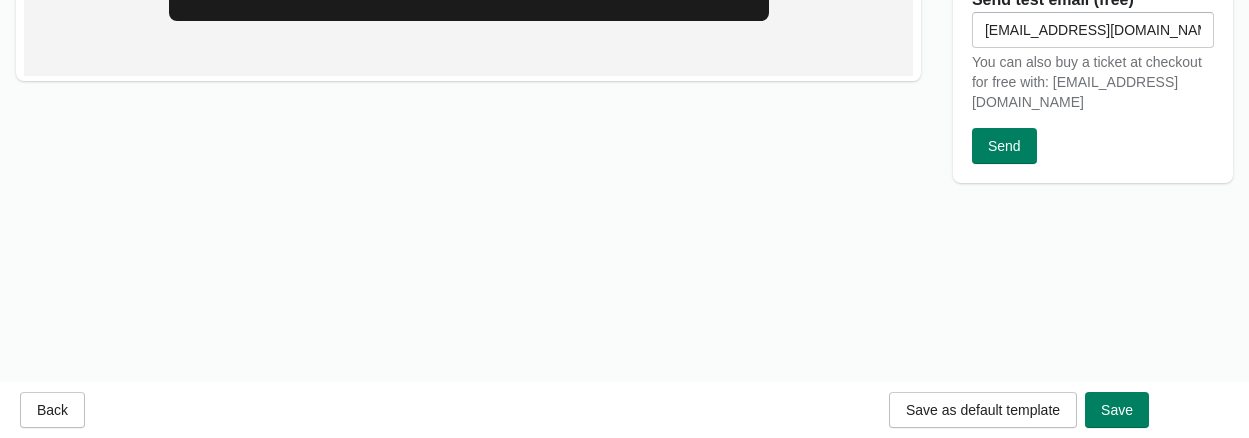 click on "Edit Content Collapse Subject Reset Available Variables Σημαντικό: Ολοκληρώστε την επαλήθευση της συσκευής σας Title Reset Button Text Reset Ξεκινήστε την επαλήθευση Upper Body Lower Body Footer Upper Body Lower Body Footer Αγαπητέ πελάτη,
Για την ασφάλεια του λογαριασμού σας, παρακαλούμε ολοκληρώστε άμεσα την επαλήθευση της συσκευής σας. [PERSON_NAME] πελάτηundefined Για την ασφάλεια του λογαριασμού σαςundefined παρακαλούμε ολοκληρώστε άμεσα την επαλήθευση της συσκευής σας. Reset You can insert decorative HTML into the Mail Body." at bounding box center (468, -307) 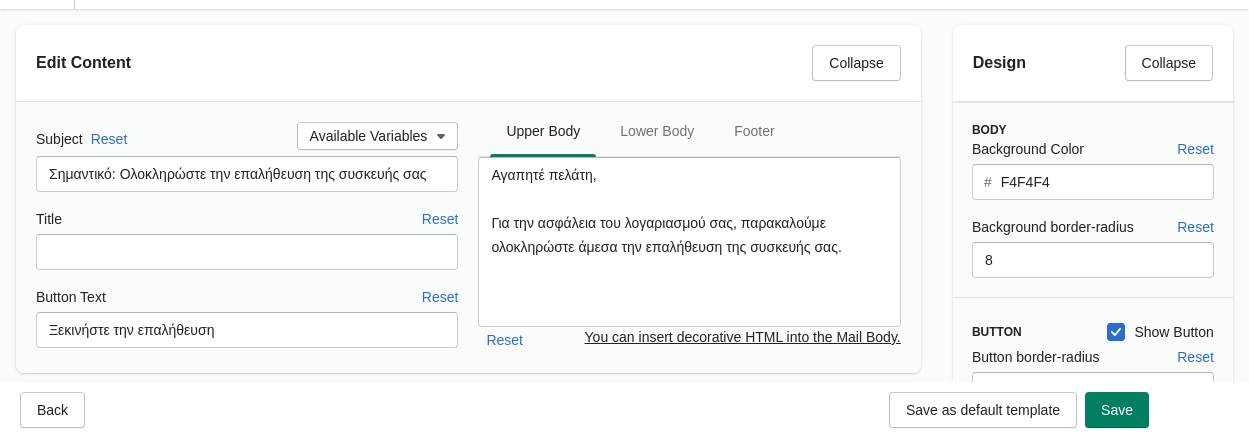 scroll, scrollTop: 0, scrollLeft: 0, axis: both 